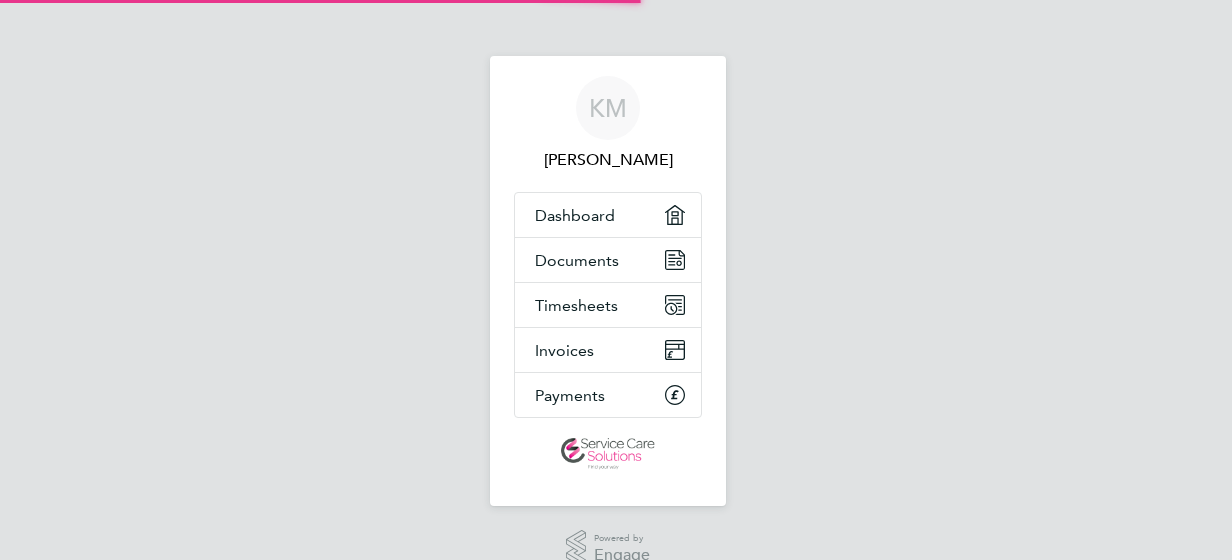 scroll, scrollTop: 0, scrollLeft: 0, axis: both 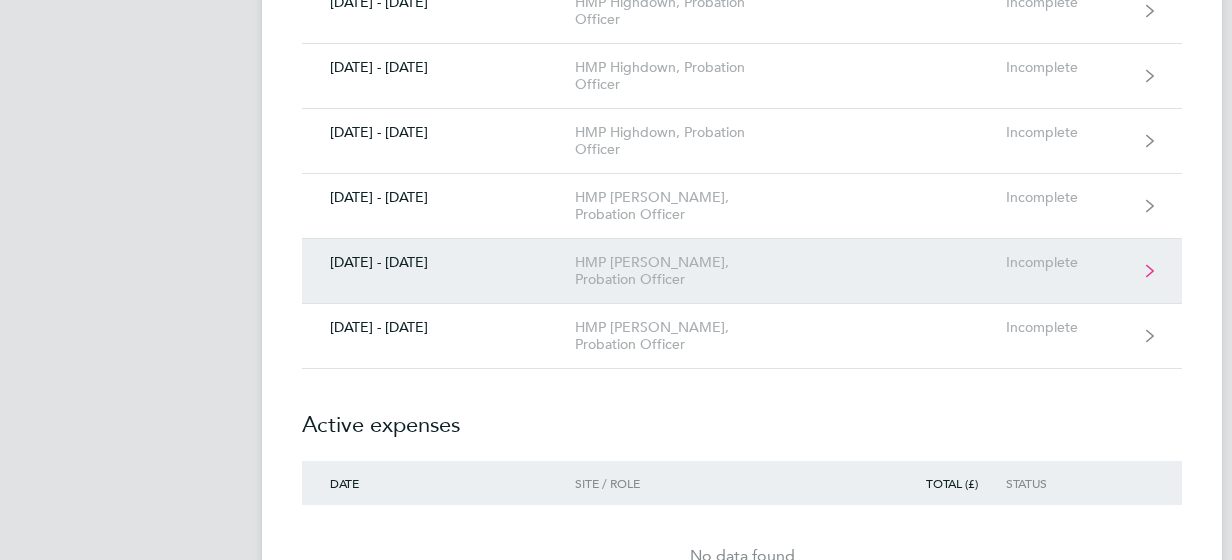 click on "HMP [PERSON_NAME], Probation Officer" 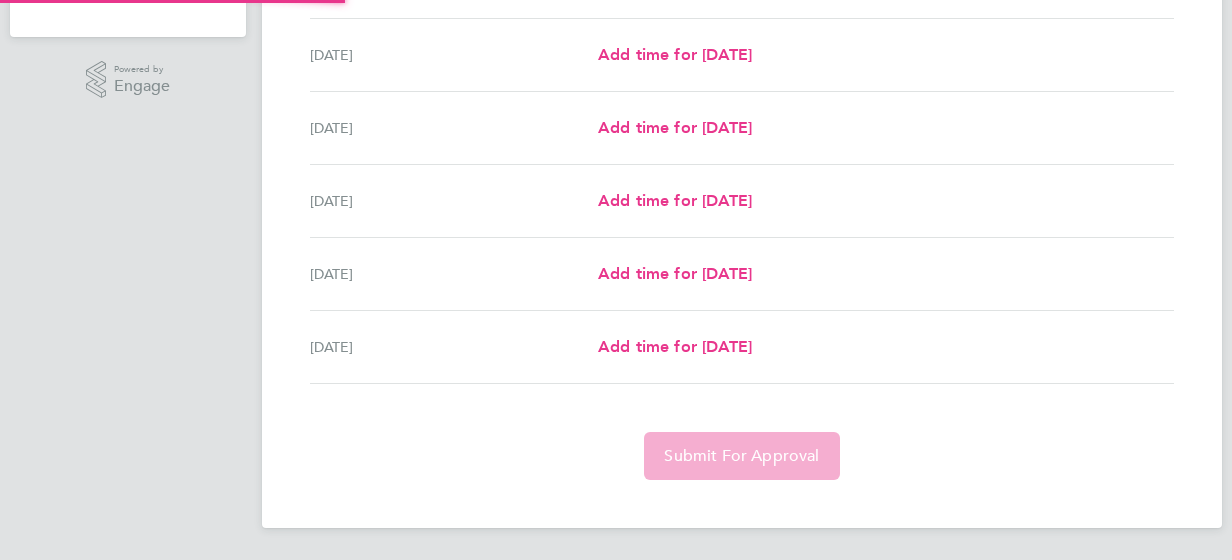 scroll, scrollTop: 0, scrollLeft: 0, axis: both 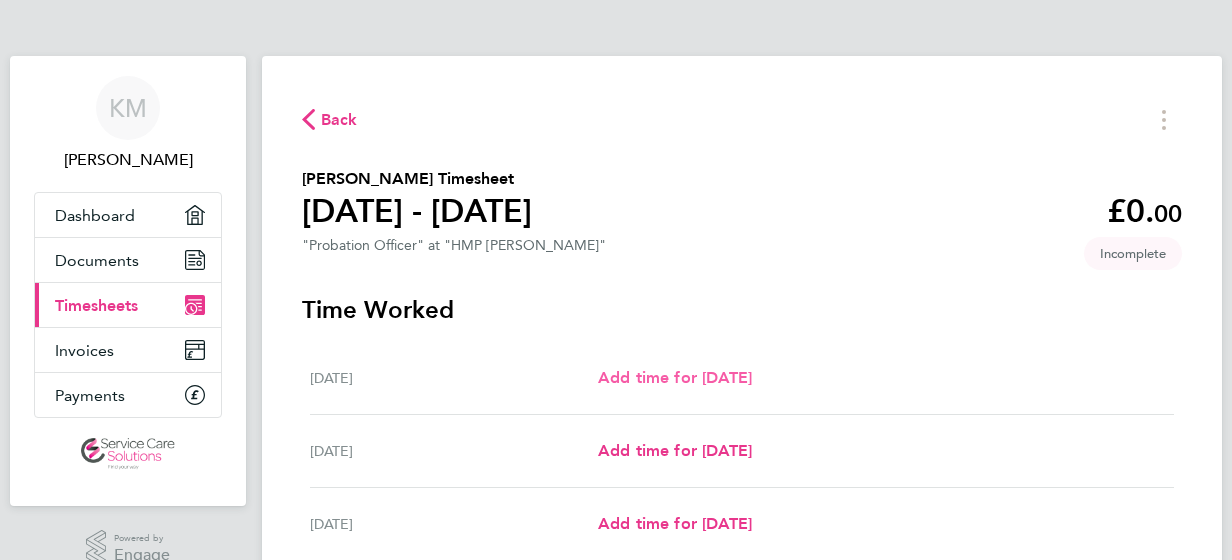 click on "Add time for [DATE]" at bounding box center (675, 377) 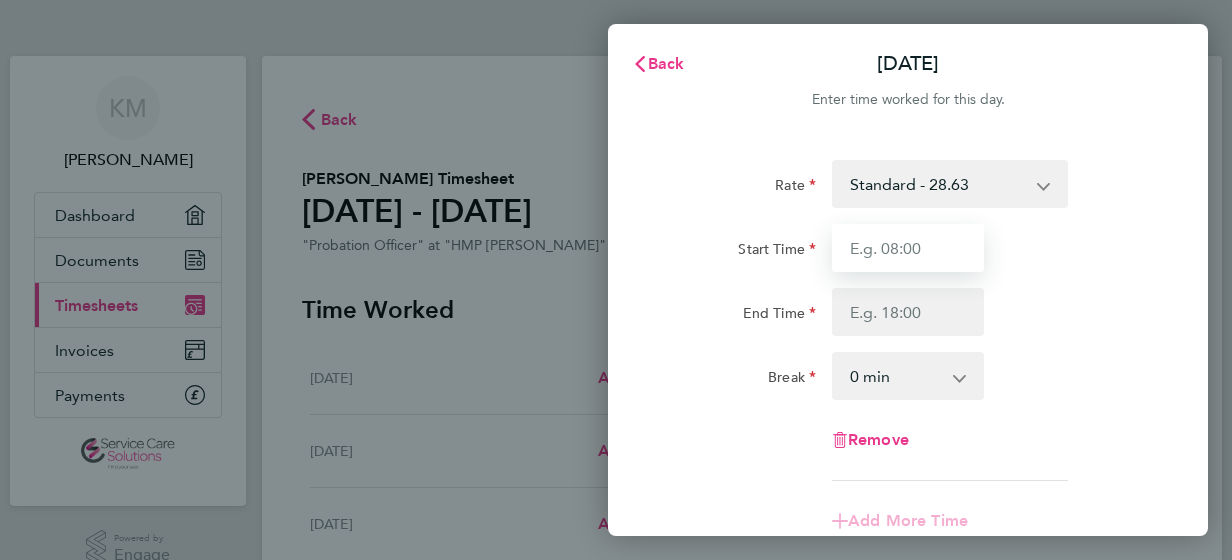 click on "Start Time" at bounding box center [908, 248] 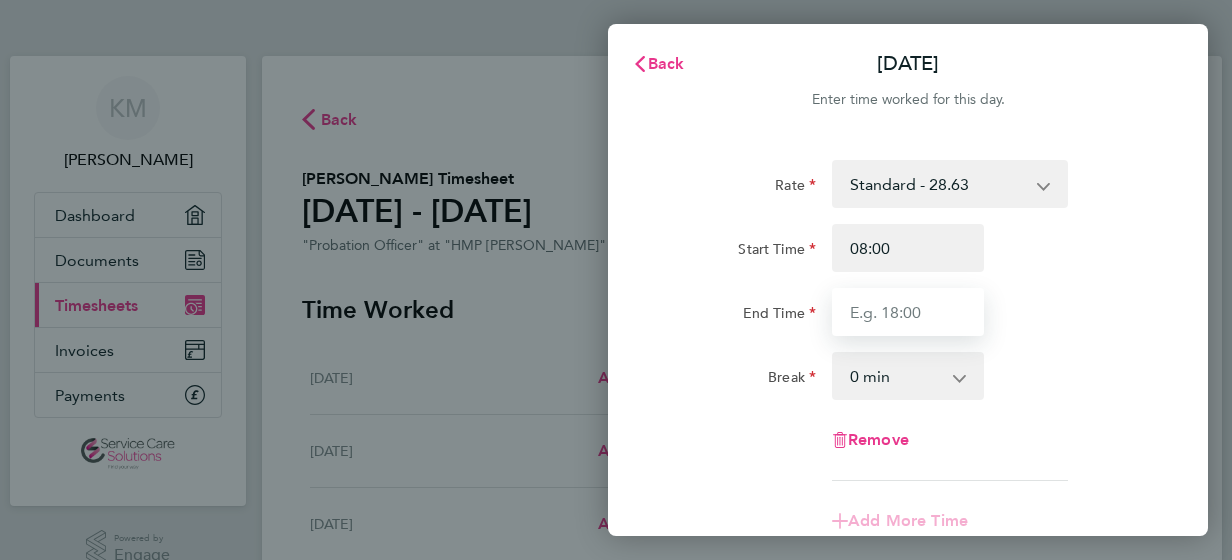 click on "End Time" at bounding box center (908, 312) 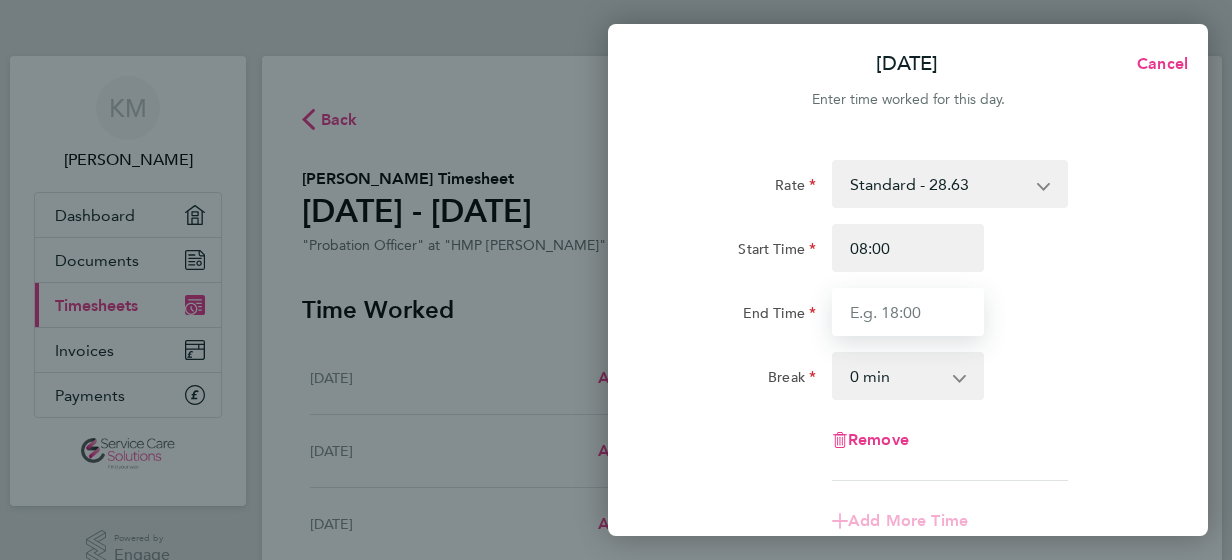 type on "18:00" 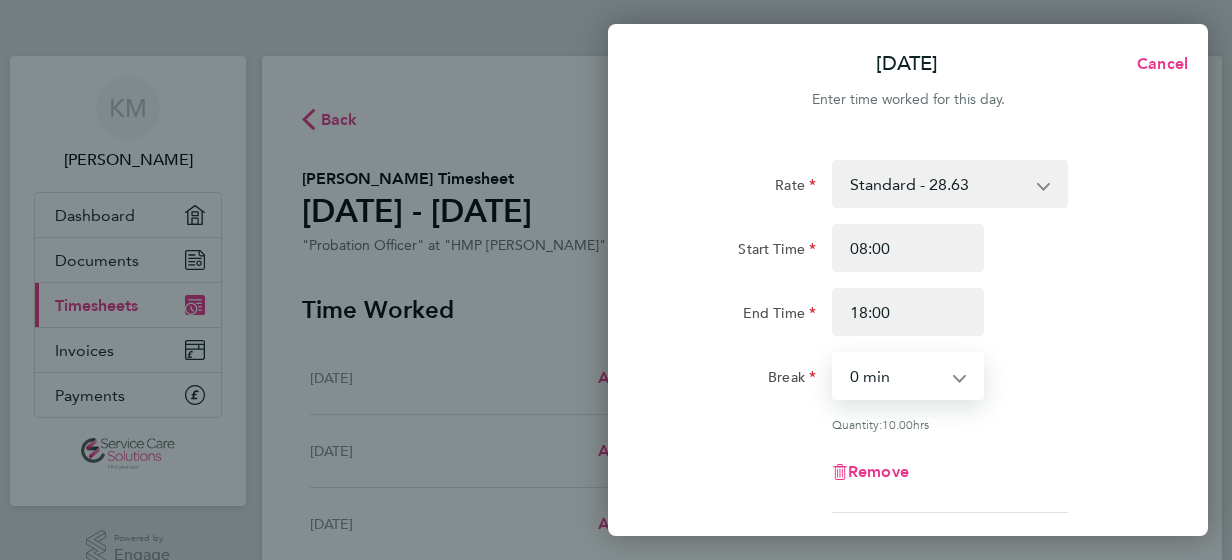 click on "0 min   15 min   30 min   45 min   60 min   75 min   90 min" at bounding box center [896, 376] 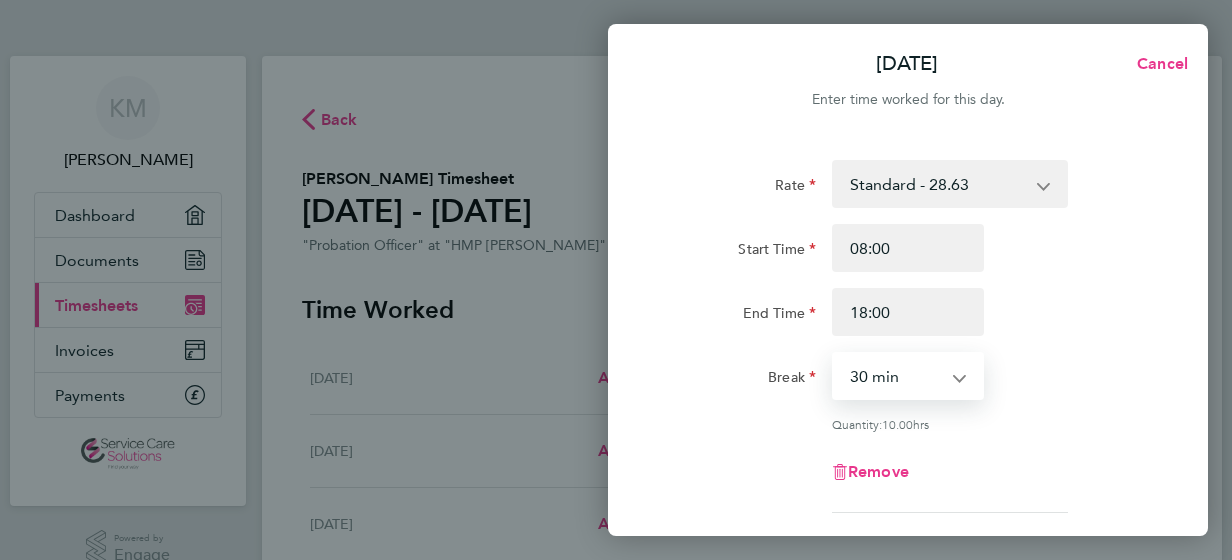 click on "0 min   15 min   30 min   45 min   60 min   75 min   90 min" at bounding box center [896, 376] 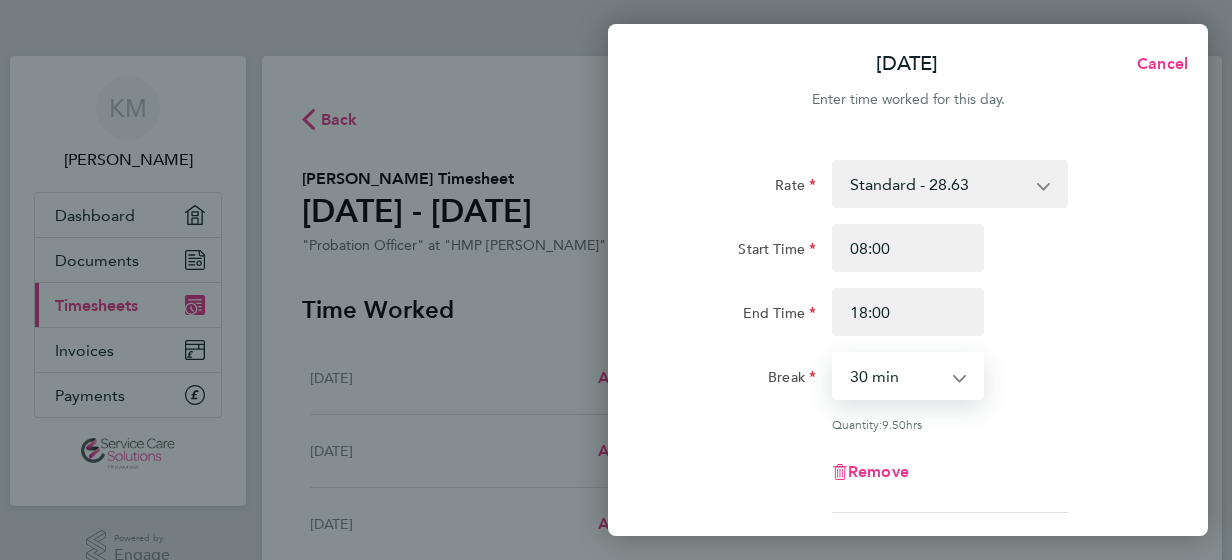 click on "End Time 18:00" 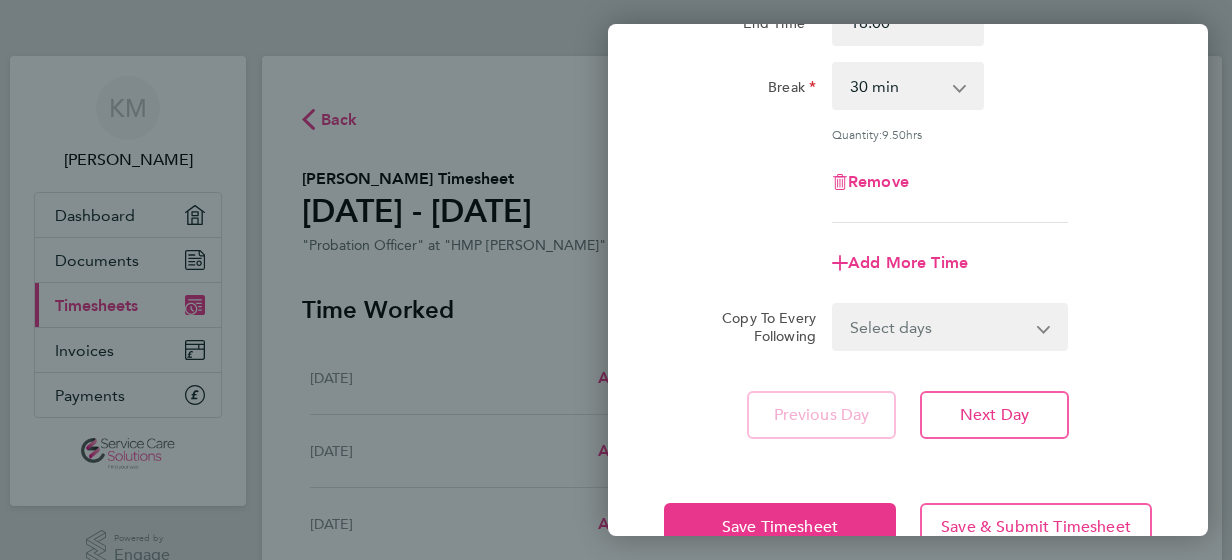 scroll, scrollTop: 320, scrollLeft: 0, axis: vertical 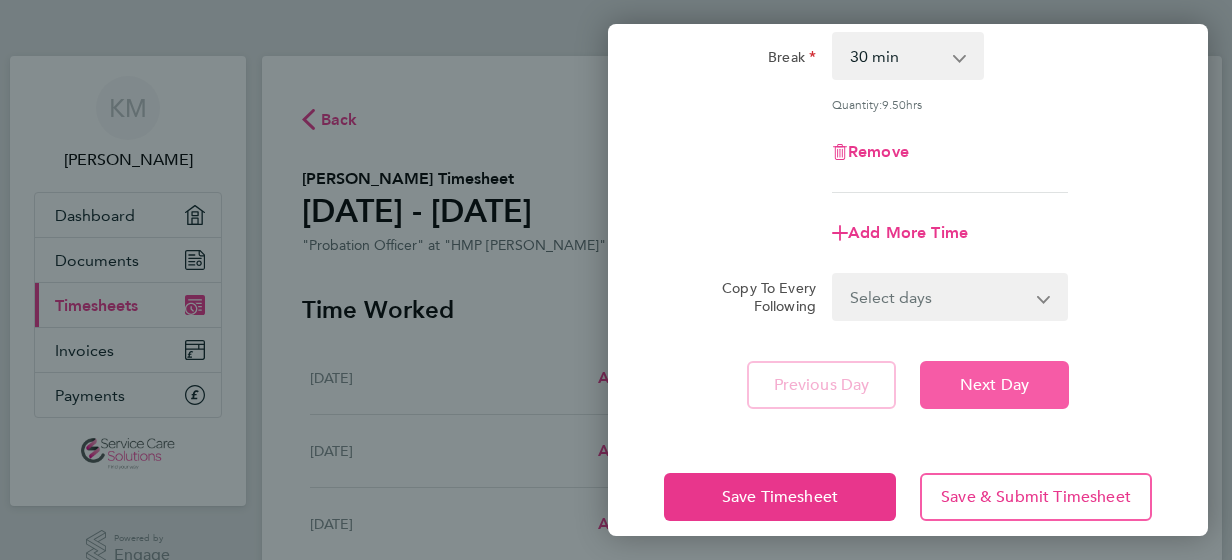 click on "Next Day" 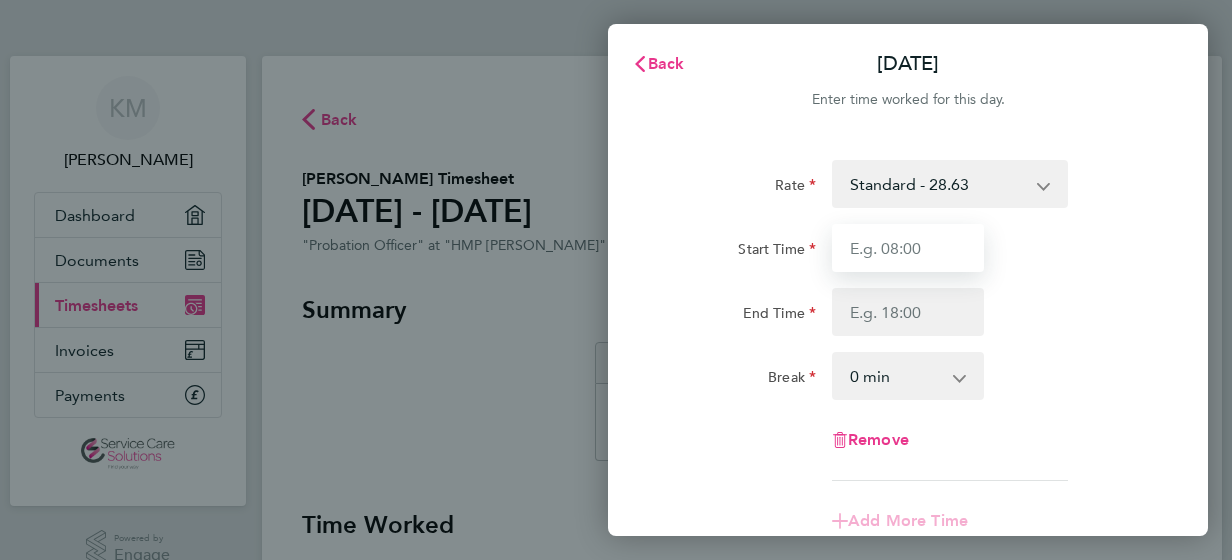 click on "Start Time" at bounding box center [908, 248] 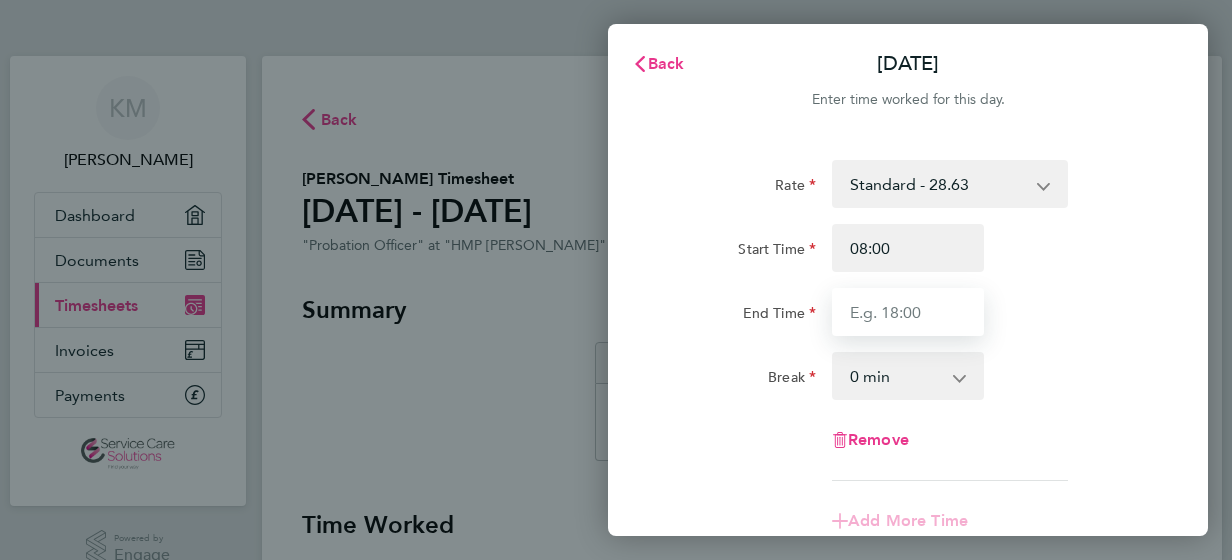 type on "18:00" 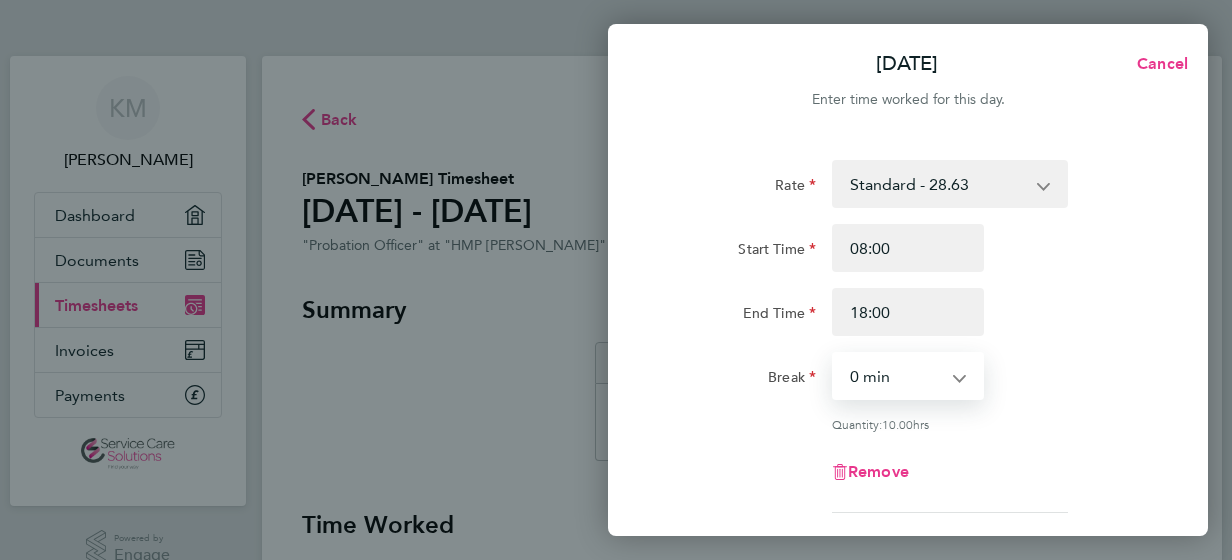 click on "0 min   15 min   30 min   45 min   60 min   75 min   90 min" at bounding box center (896, 376) 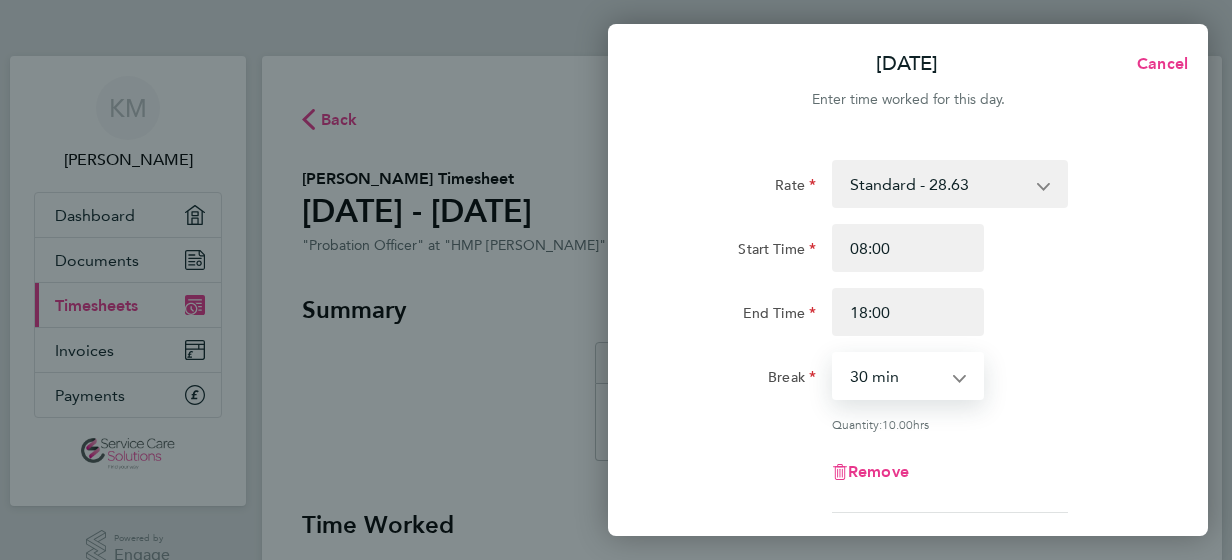 click on "0 min   15 min   30 min   45 min   60 min   75 min   90 min" at bounding box center (896, 376) 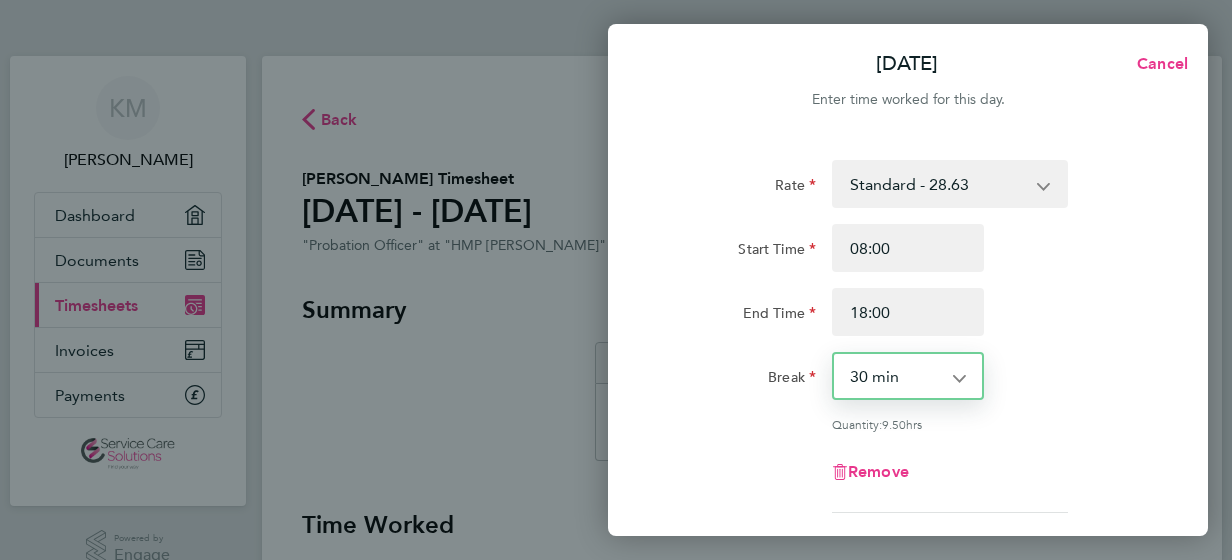 click on "Start Time 08:00 End Time 18:00" 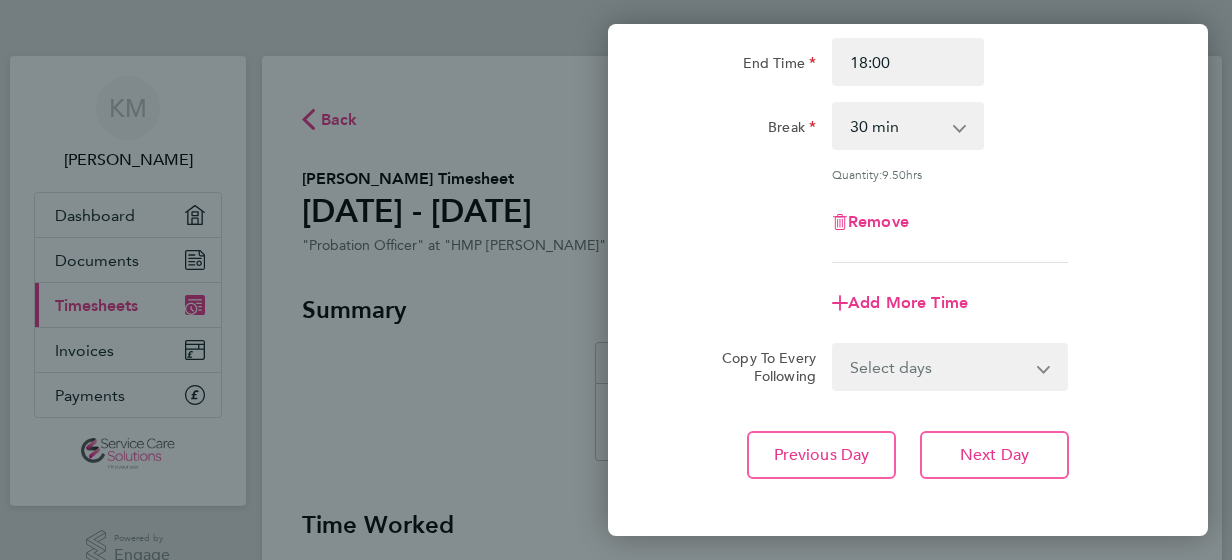 scroll, scrollTop: 280, scrollLeft: 0, axis: vertical 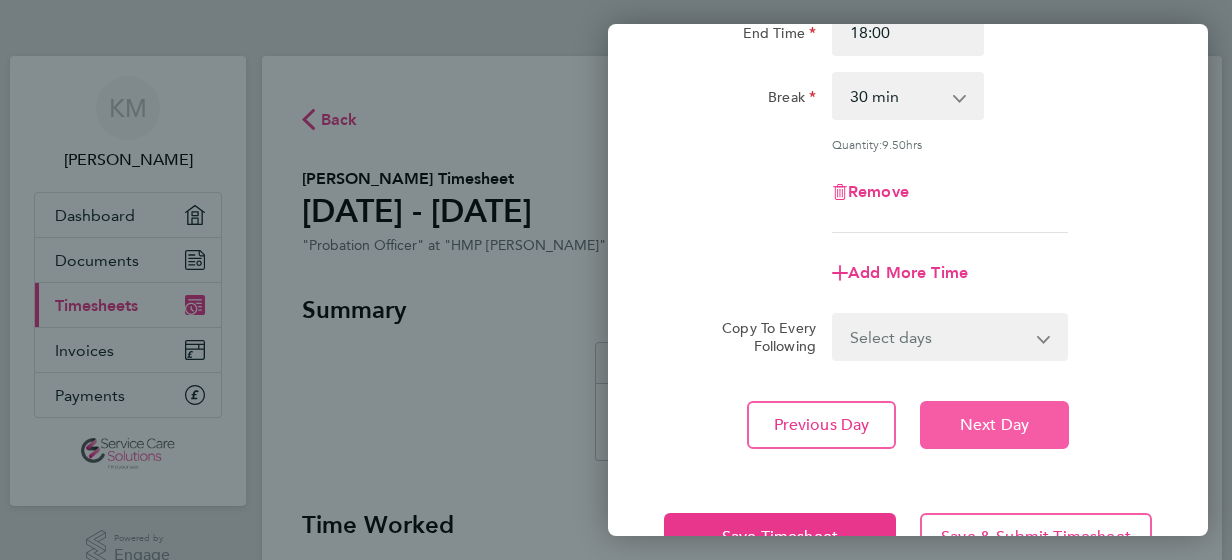 click on "Next Day" 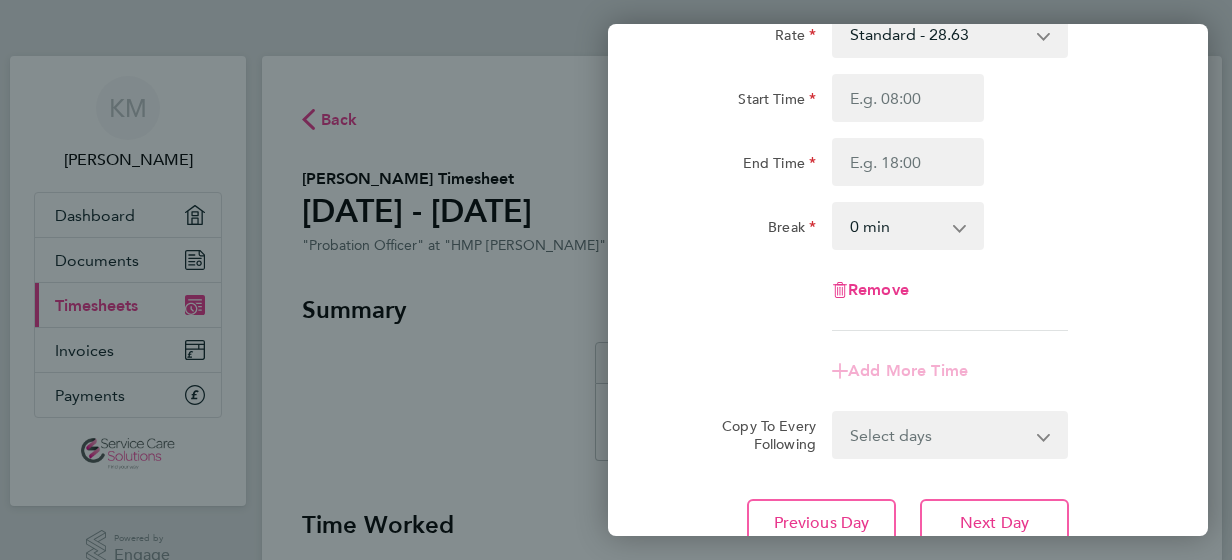scroll, scrollTop: 80, scrollLeft: 0, axis: vertical 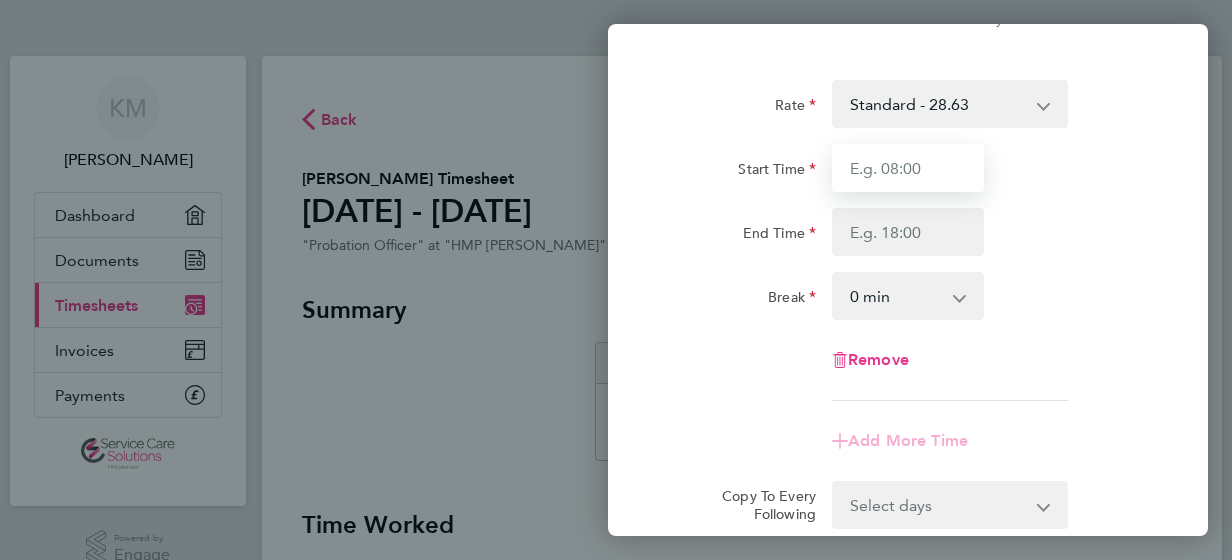 click on "Start Time" at bounding box center [908, 168] 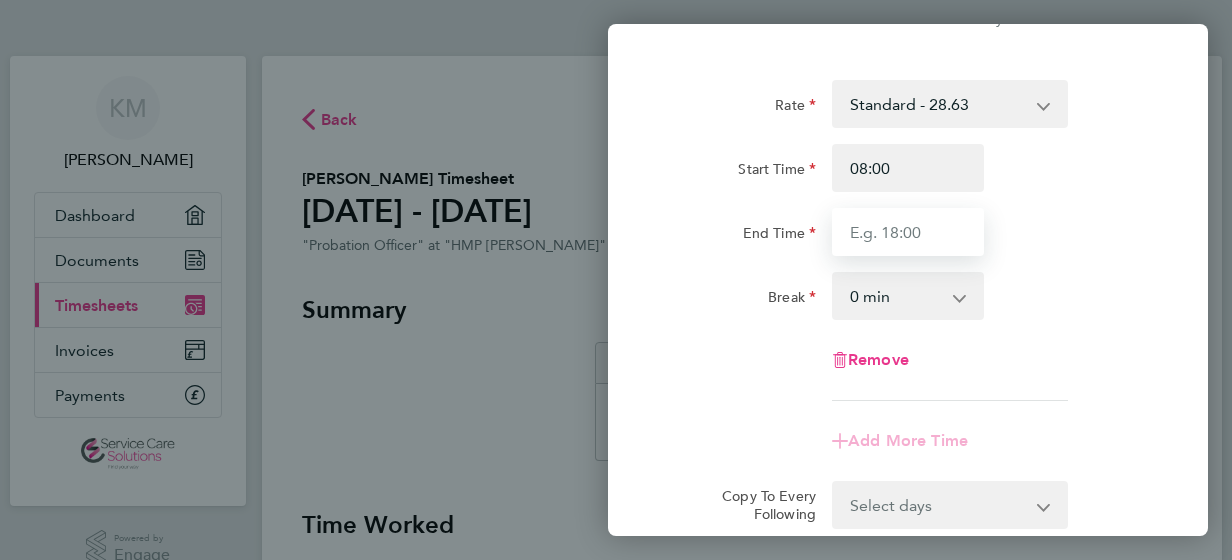 type on "18:00" 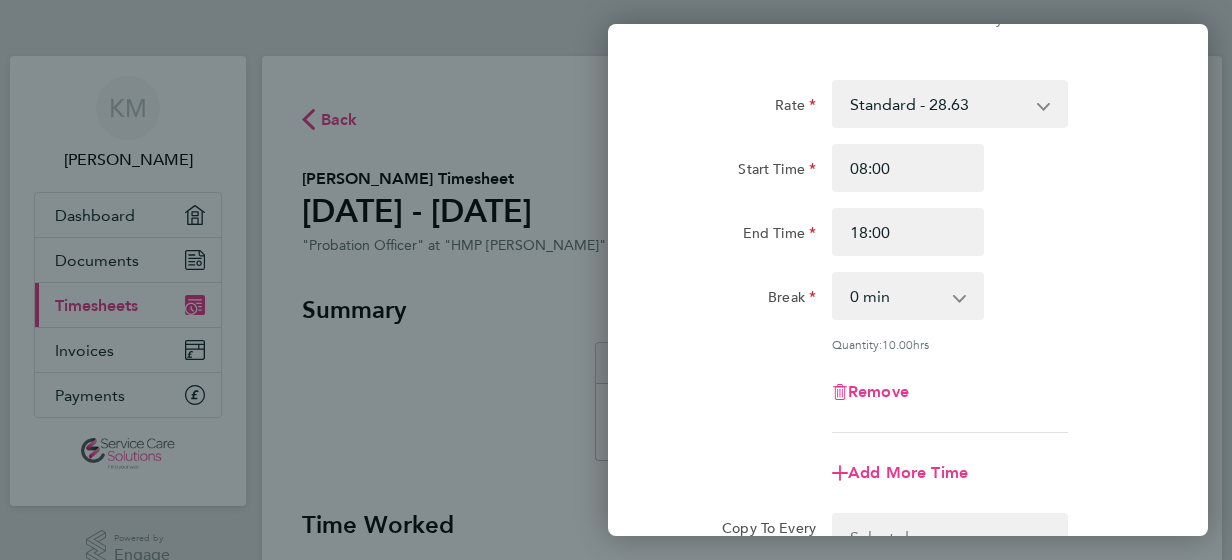 click 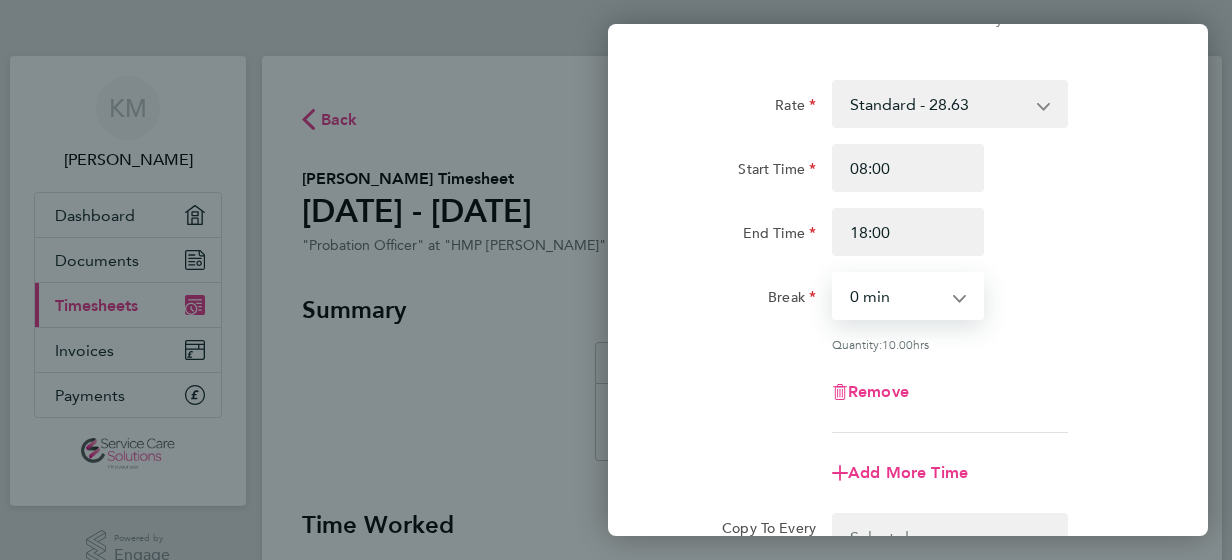 select on "30" 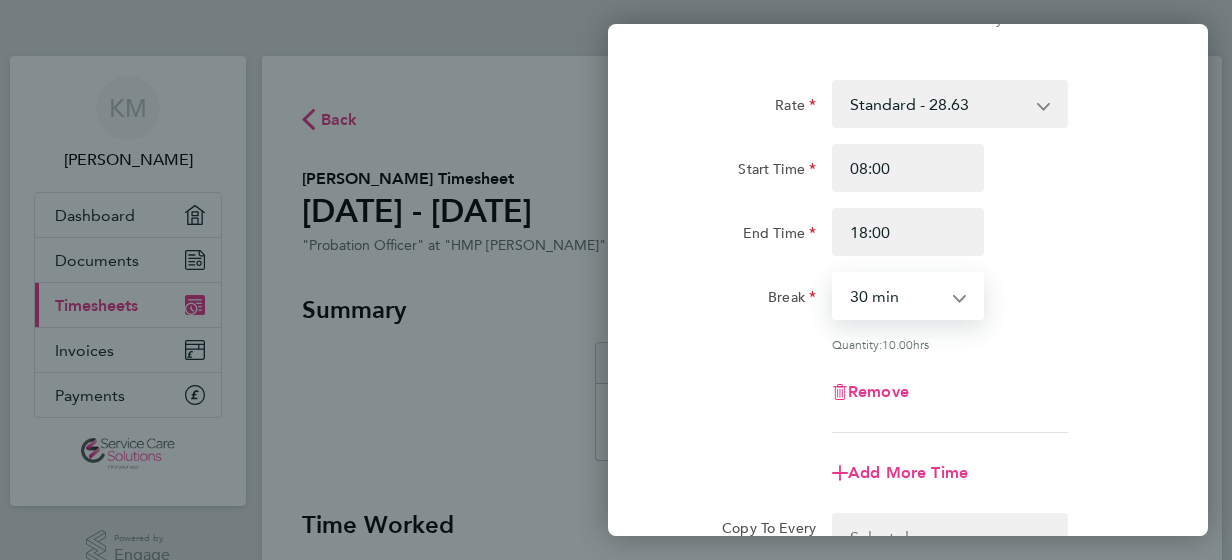 click on "0 min   15 min   30 min   45 min   60 min   75 min   90 min" at bounding box center (896, 296) 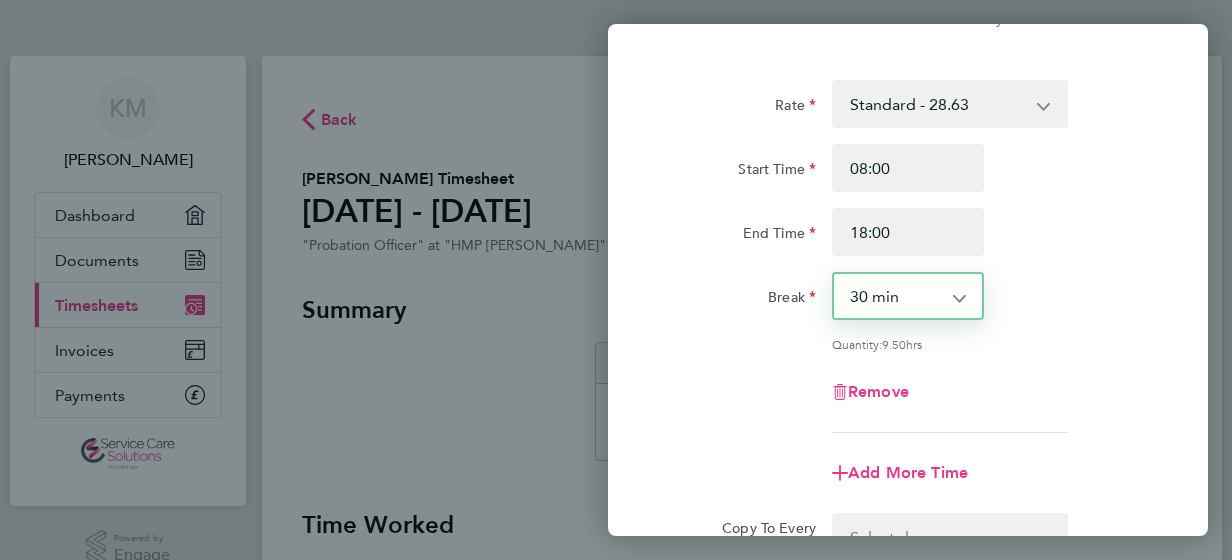 click on "Quantity:  9.50  hrs" 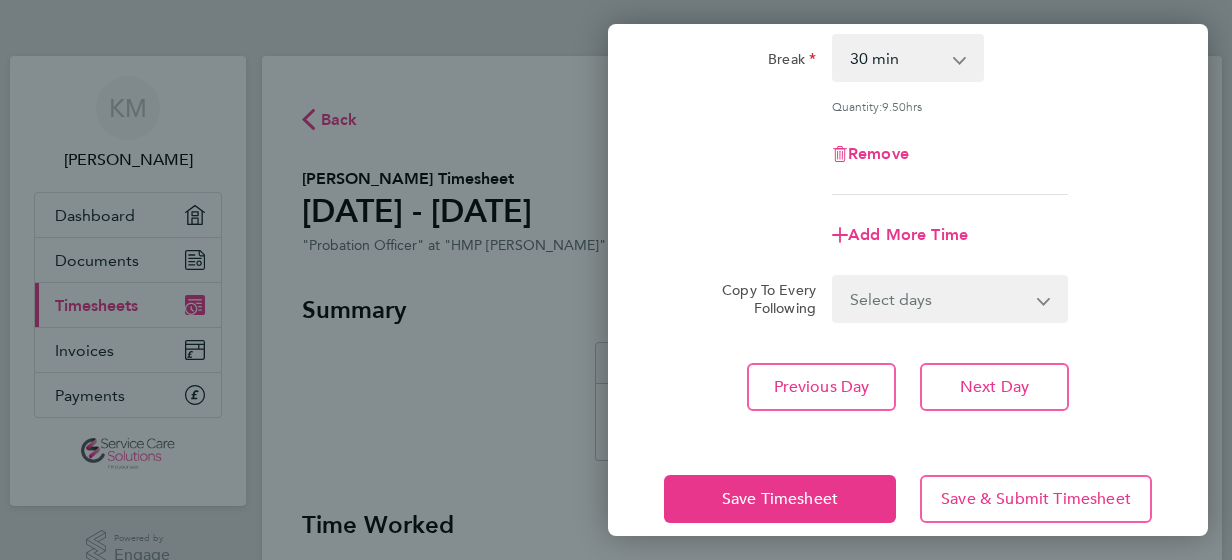scroll, scrollTop: 320, scrollLeft: 0, axis: vertical 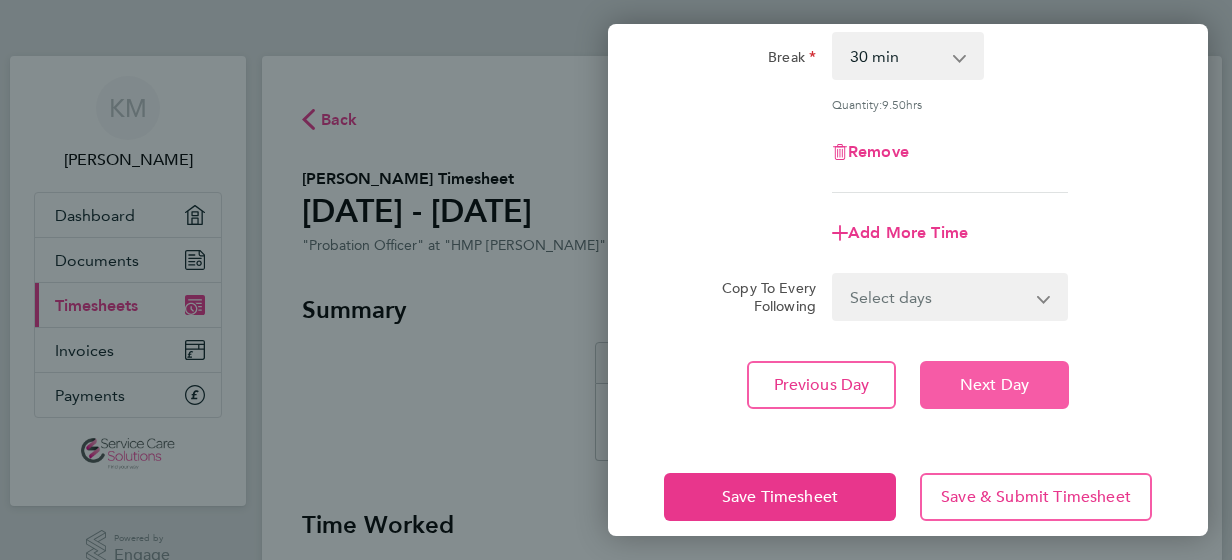 click on "Next Day" 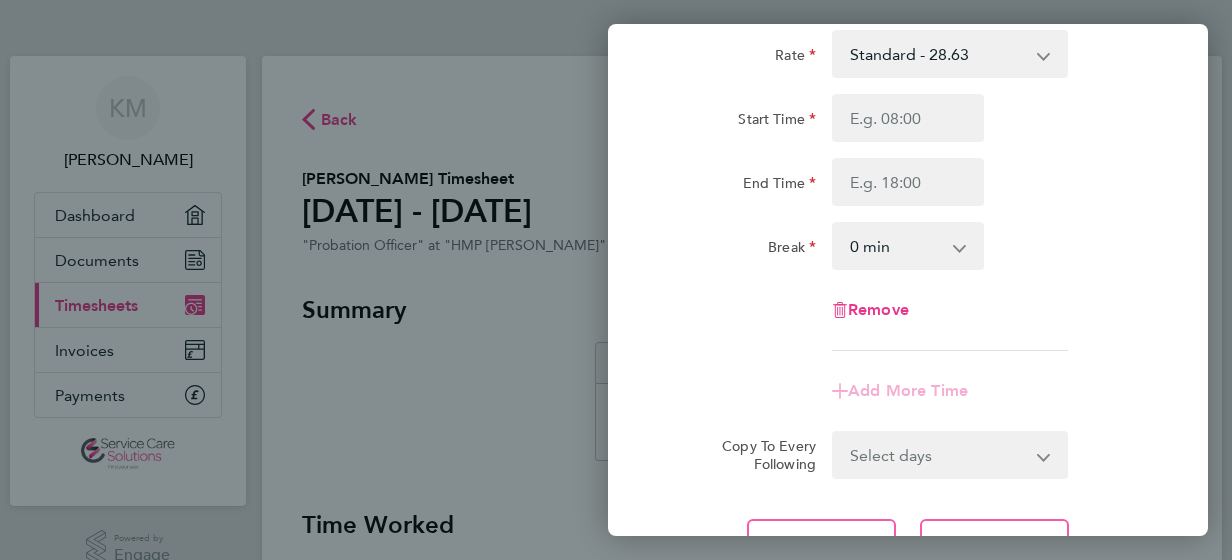 scroll, scrollTop: 72, scrollLeft: 0, axis: vertical 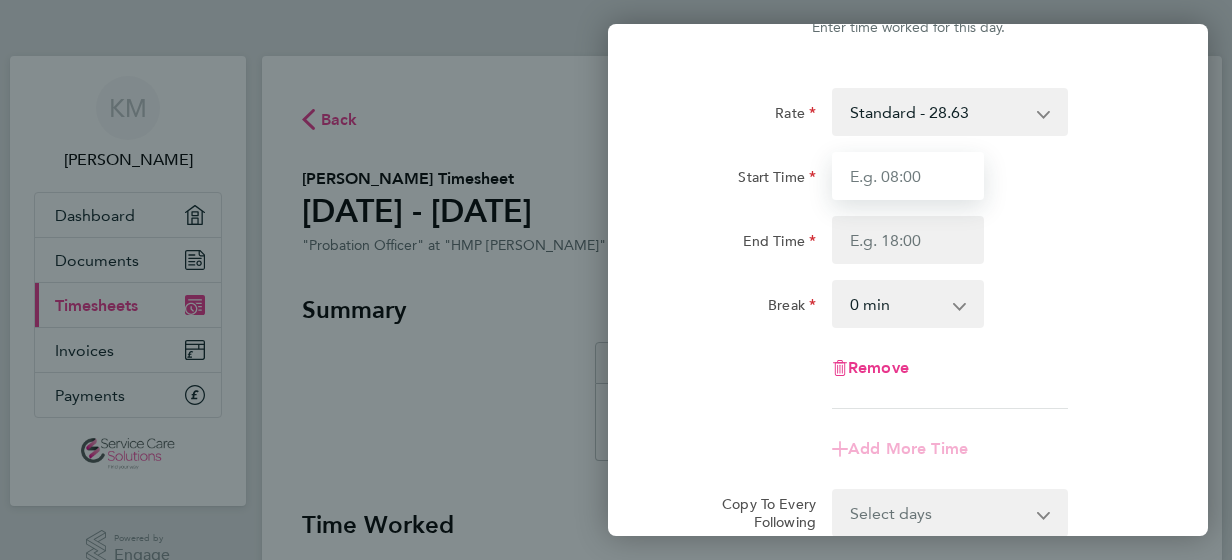 click on "Start Time" at bounding box center [908, 176] 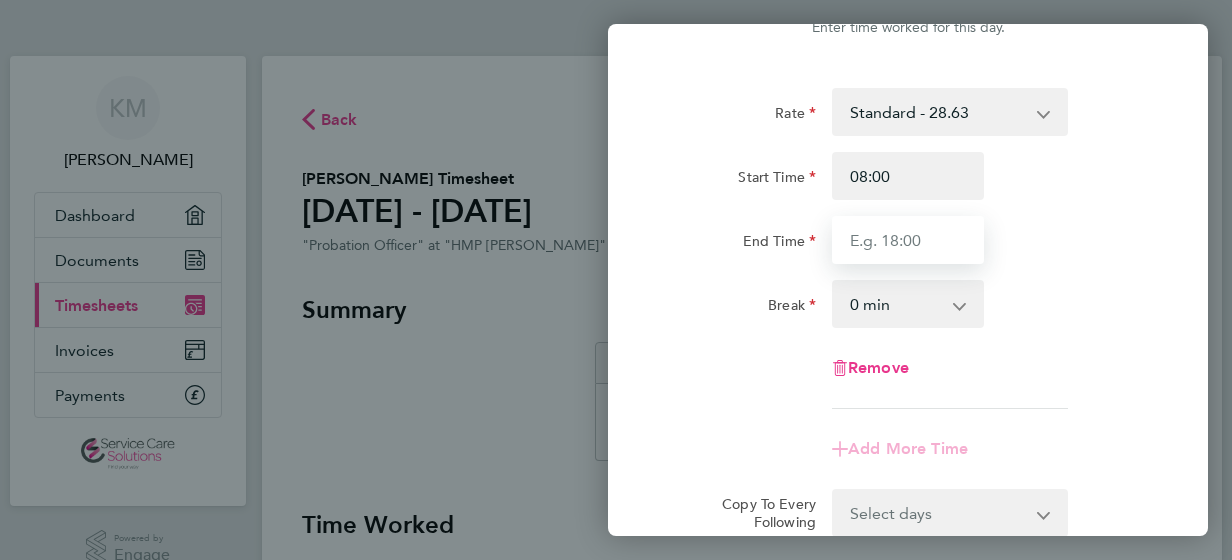 type on "18:00" 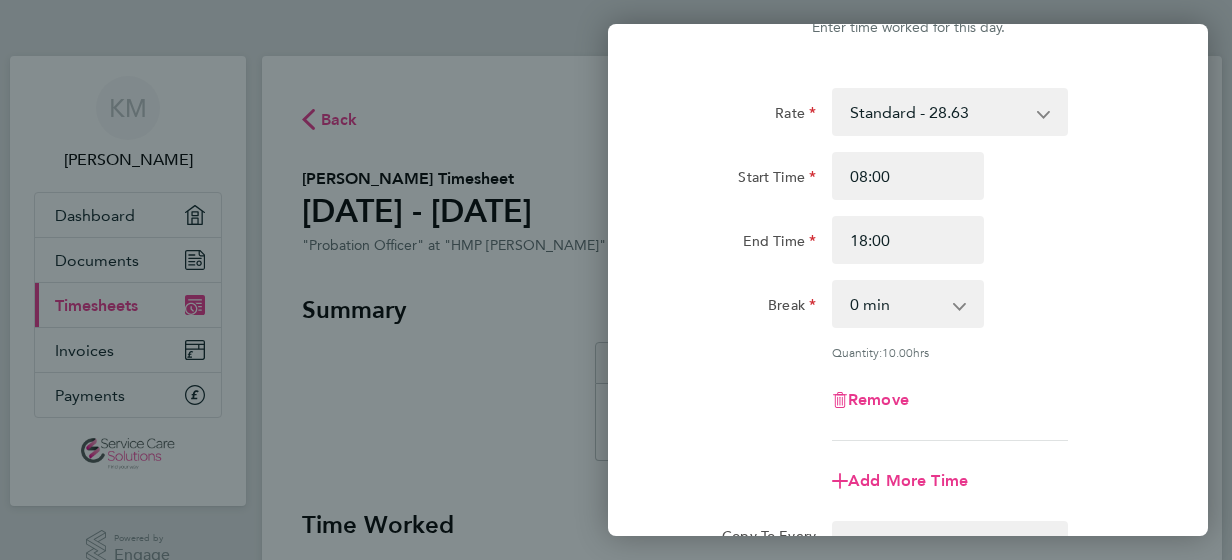 click 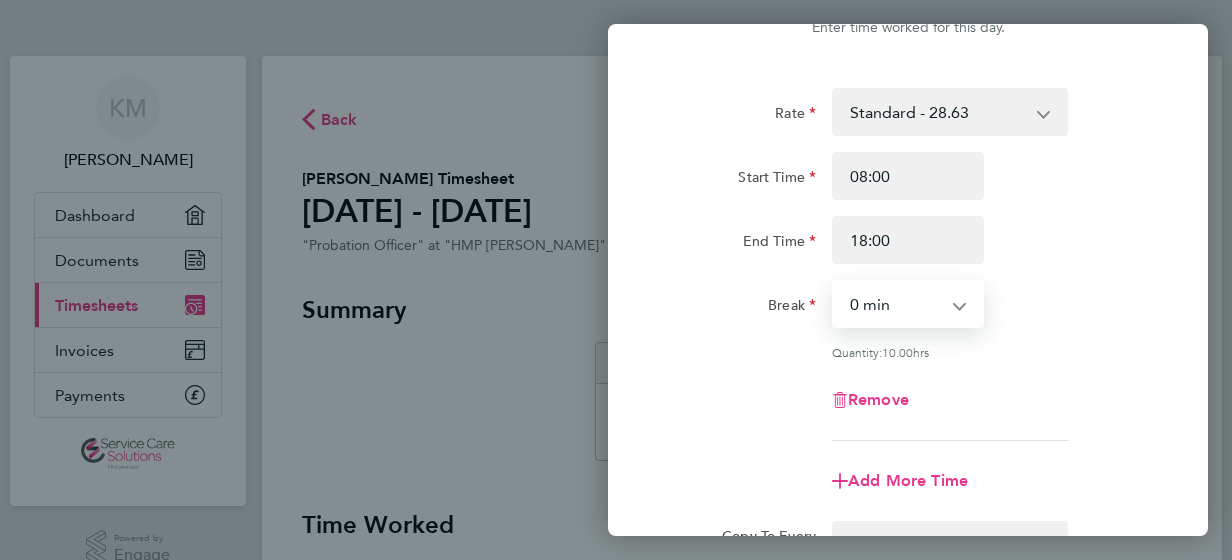 click on "0 min   15 min   30 min   45 min   60 min   75 min   90 min" at bounding box center [896, 304] 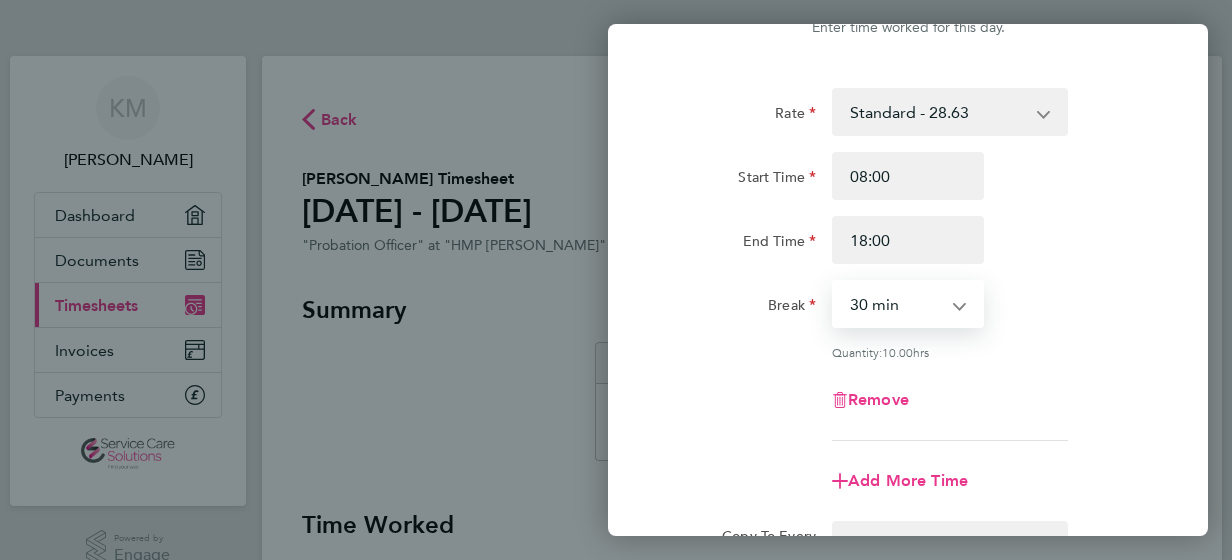 click on "0 min   15 min   30 min   45 min   60 min   75 min   90 min" at bounding box center (896, 304) 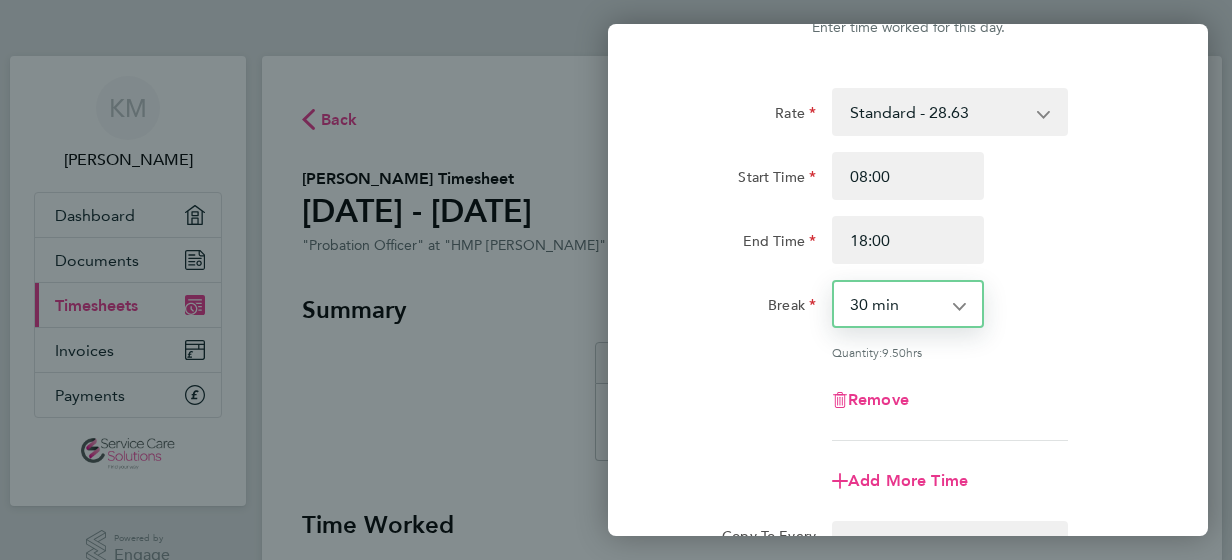 click on "Rate  Standard - 28.63
Start Time 08:00 End Time 18:00 Break  0 min   15 min   30 min   45 min   60 min   75 min   90 min
Quantity:  9.50  hrs
Remove" 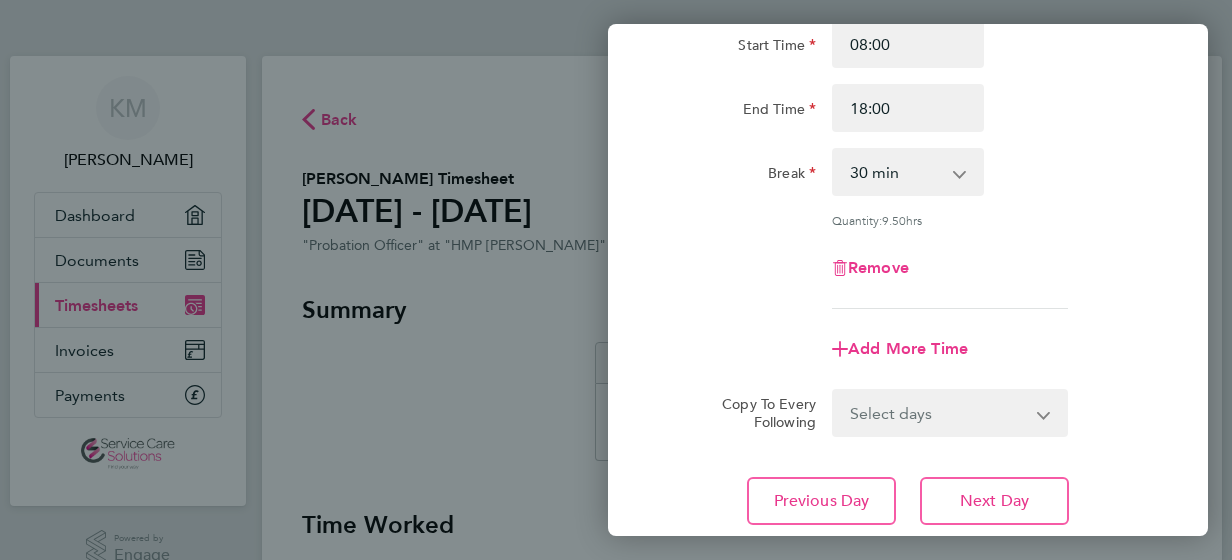 scroll, scrollTop: 232, scrollLeft: 0, axis: vertical 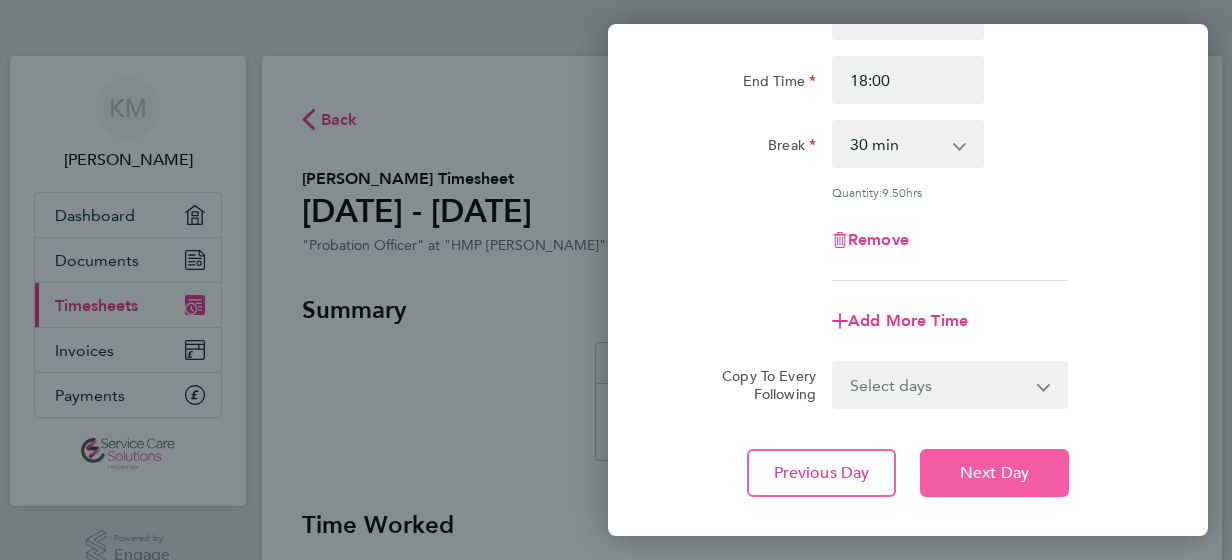 click on "Next Day" 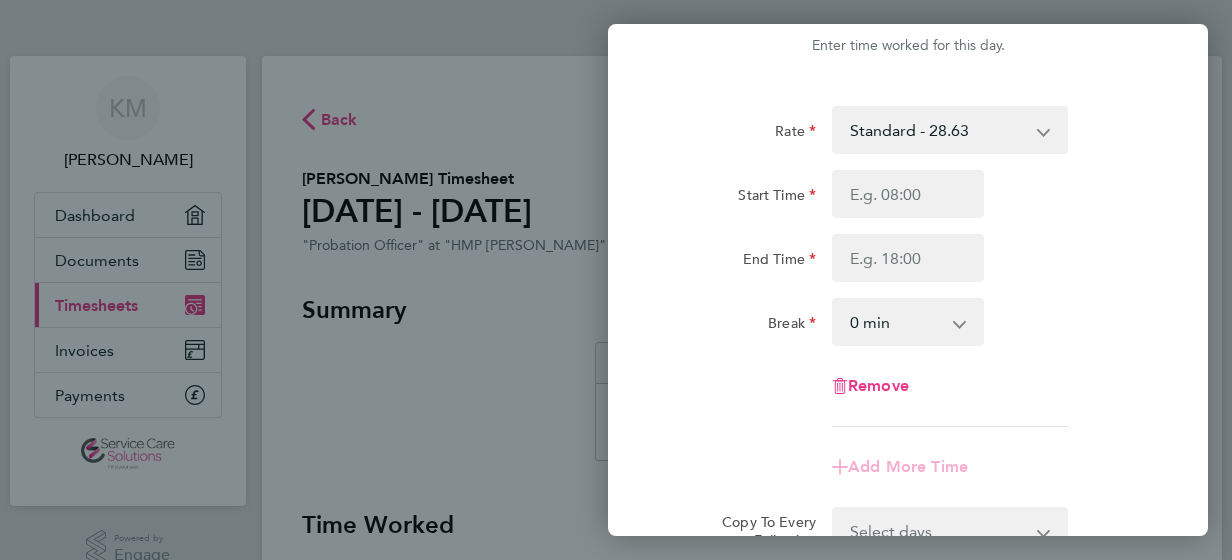 scroll, scrollTop: 32, scrollLeft: 0, axis: vertical 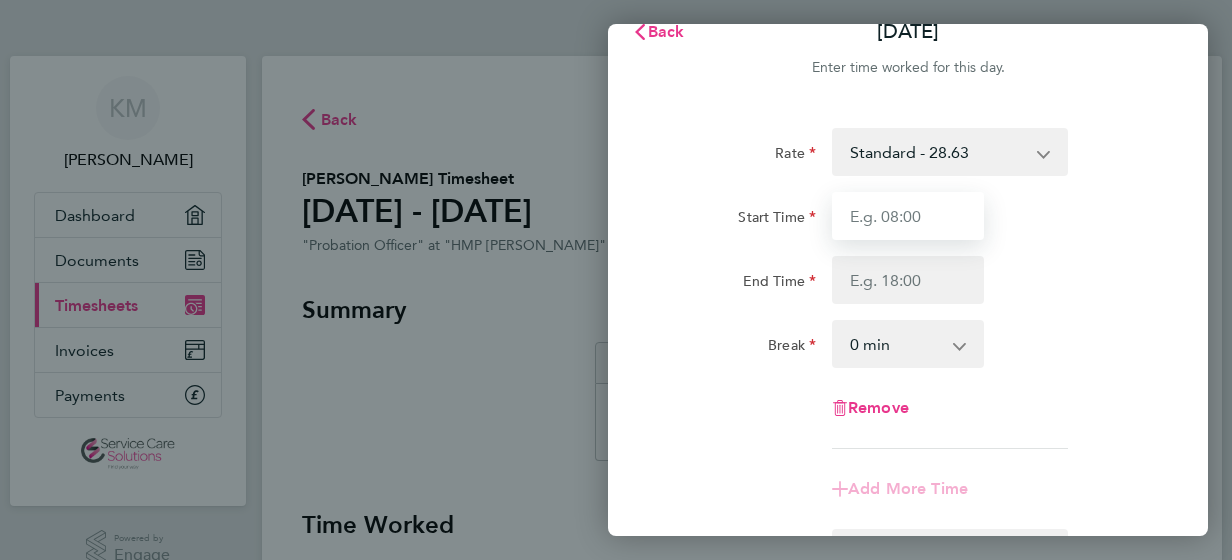 click on "Start Time" at bounding box center [908, 216] 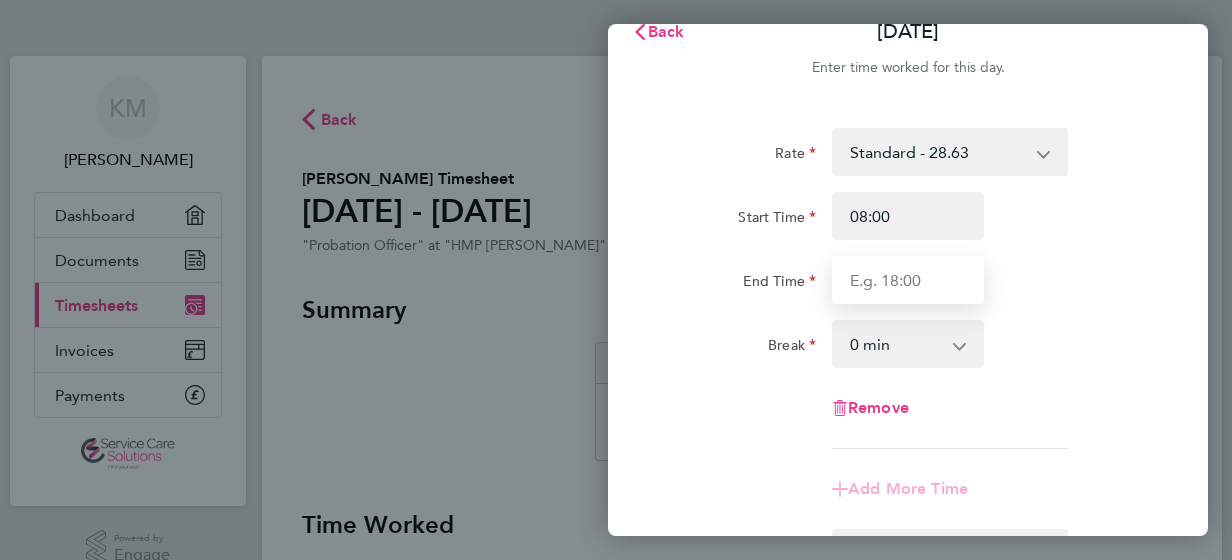 click on "End Time" at bounding box center [908, 280] 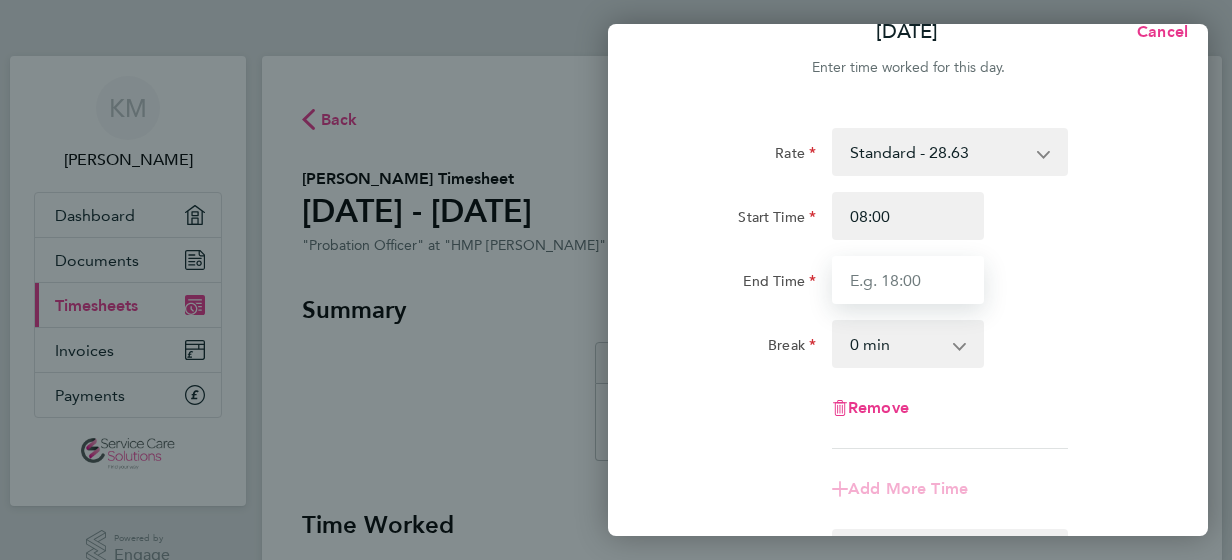 type on "17:00" 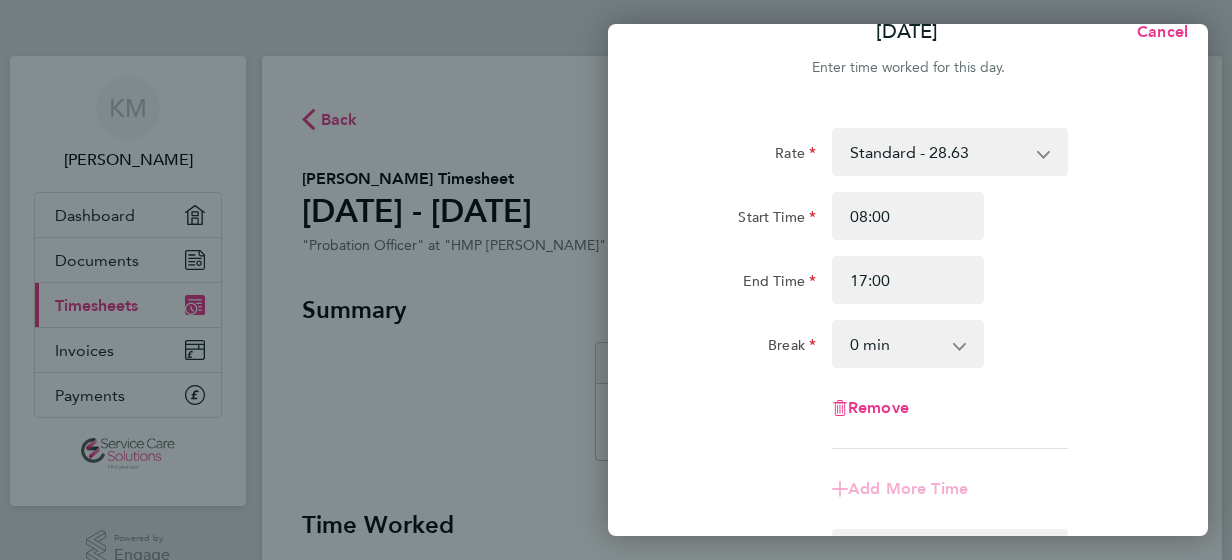 click on "0 min   15 min   30 min   45 min   60 min   75 min   90 min" at bounding box center [896, 344] 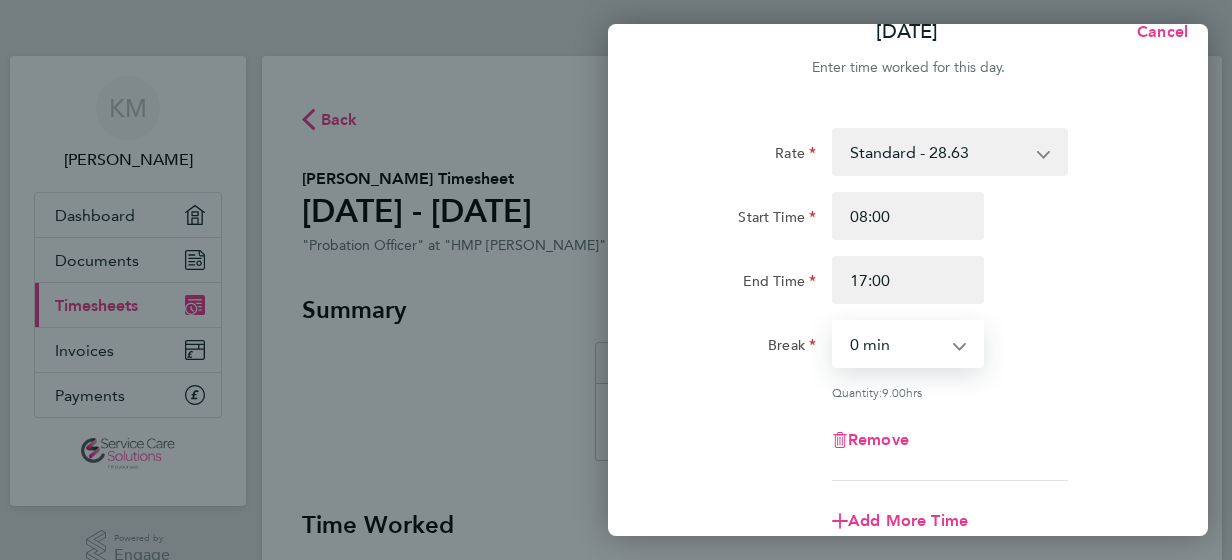 select on "30" 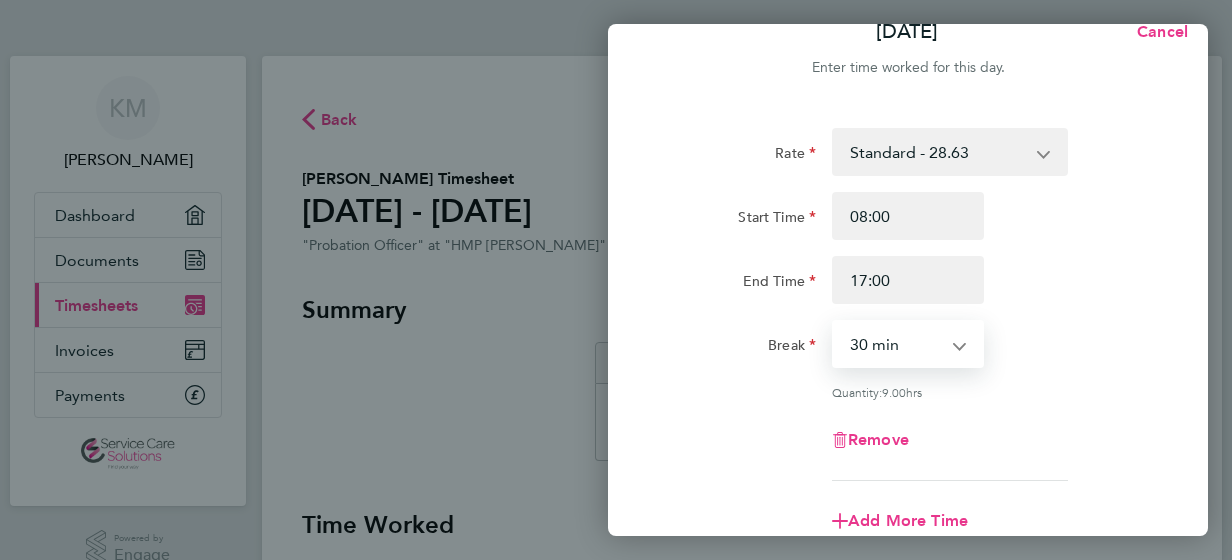 click on "0 min   15 min   30 min   45 min   60 min   75 min   90 min" at bounding box center (896, 344) 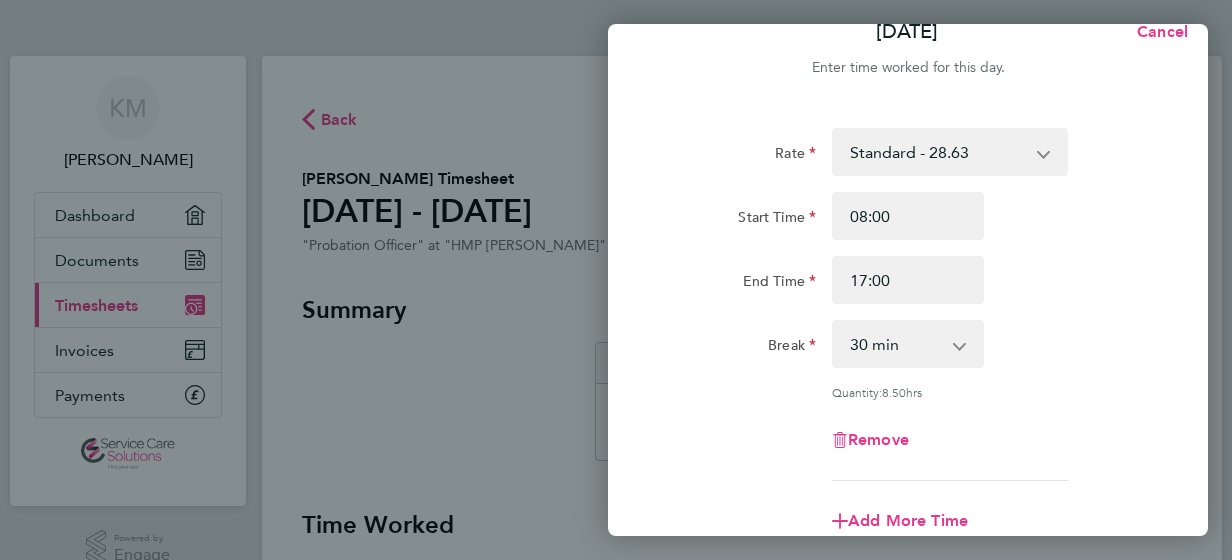 click on "End Time" 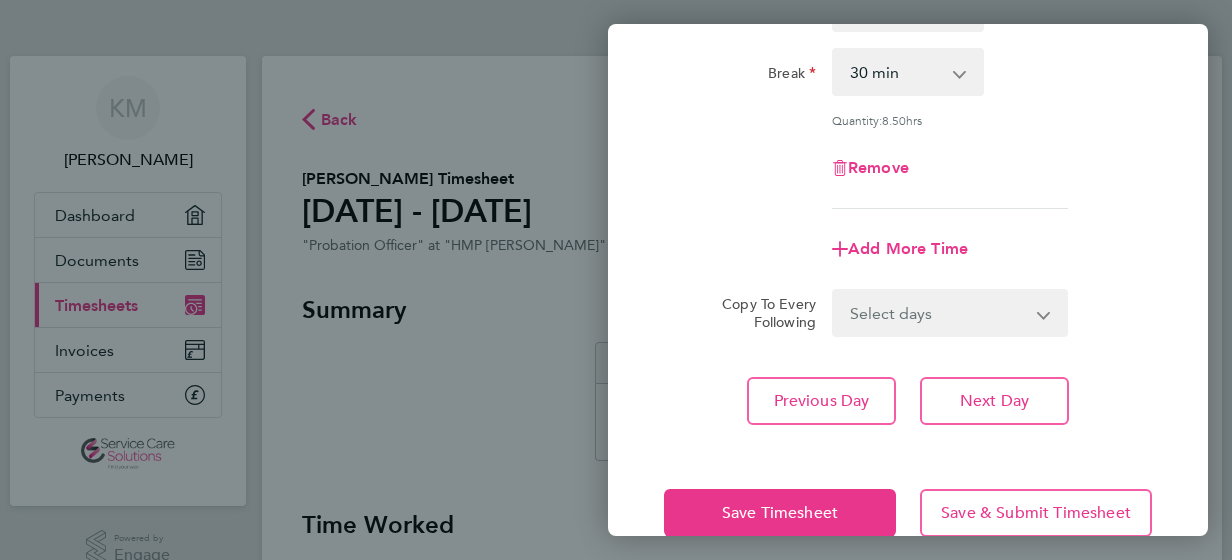 scroll, scrollTop: 343, scrollLeft: 0, axis: vertical 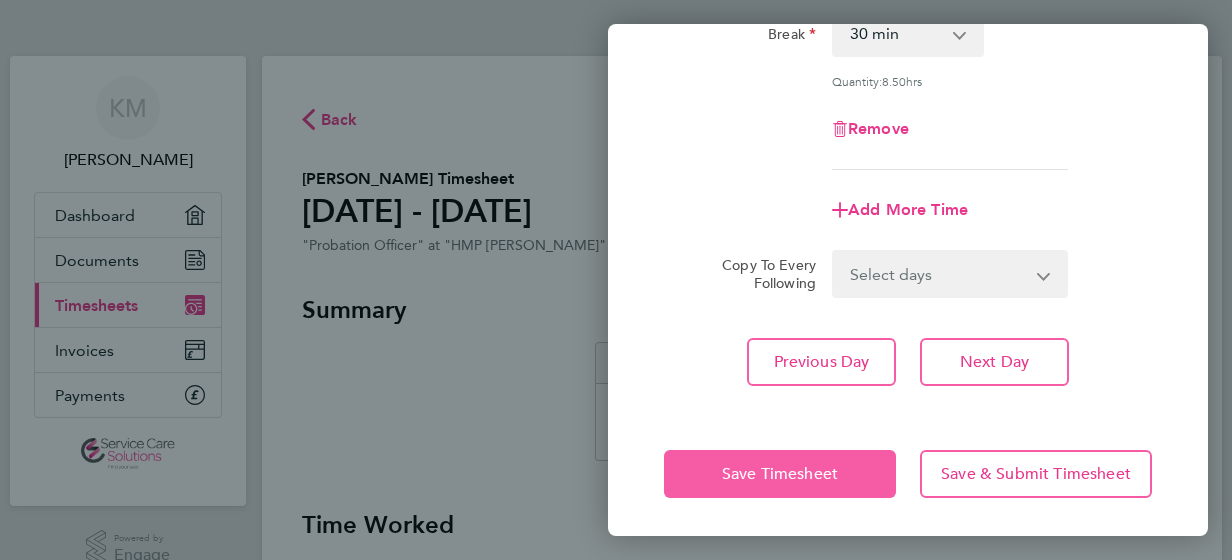 click on "Save Timesheet" 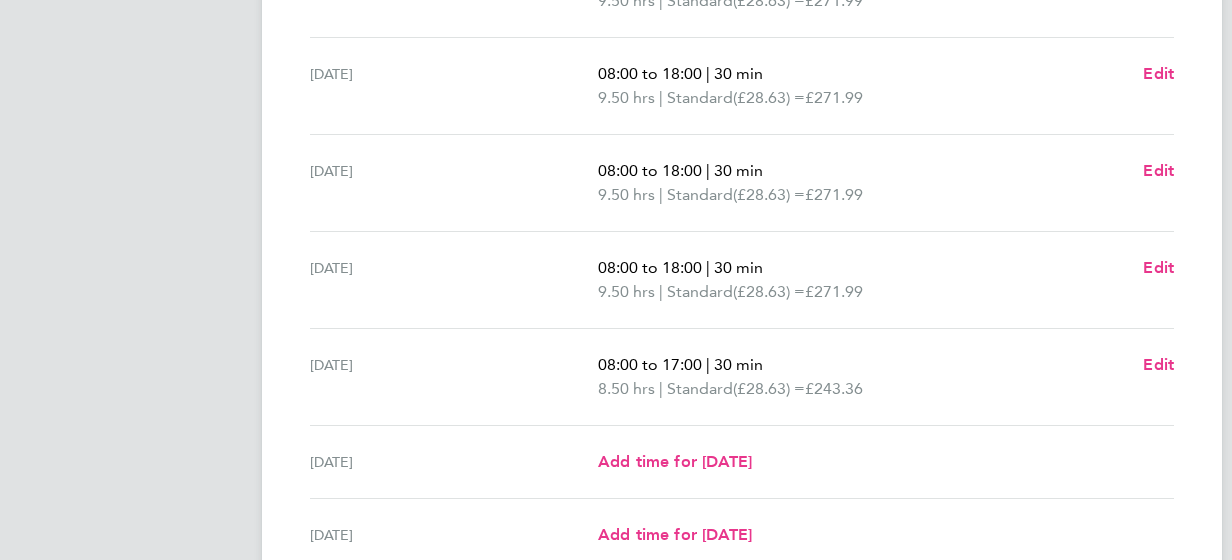 scroll, scrollTop: 640, scrollLeft: 0, axis: vertical 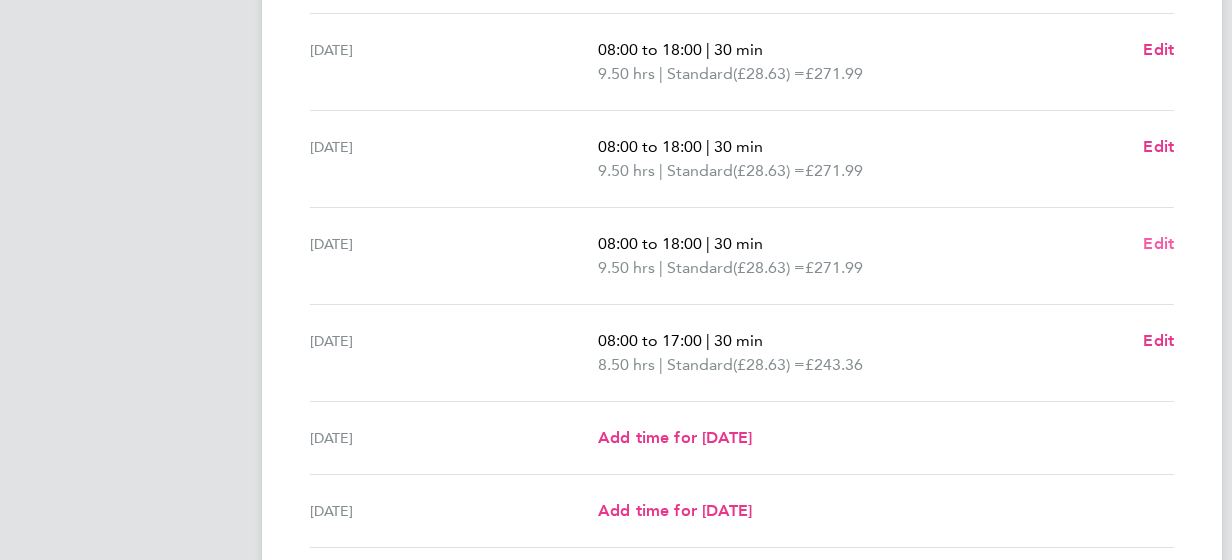 click on "Edit" at bounding box center (1158, 243) 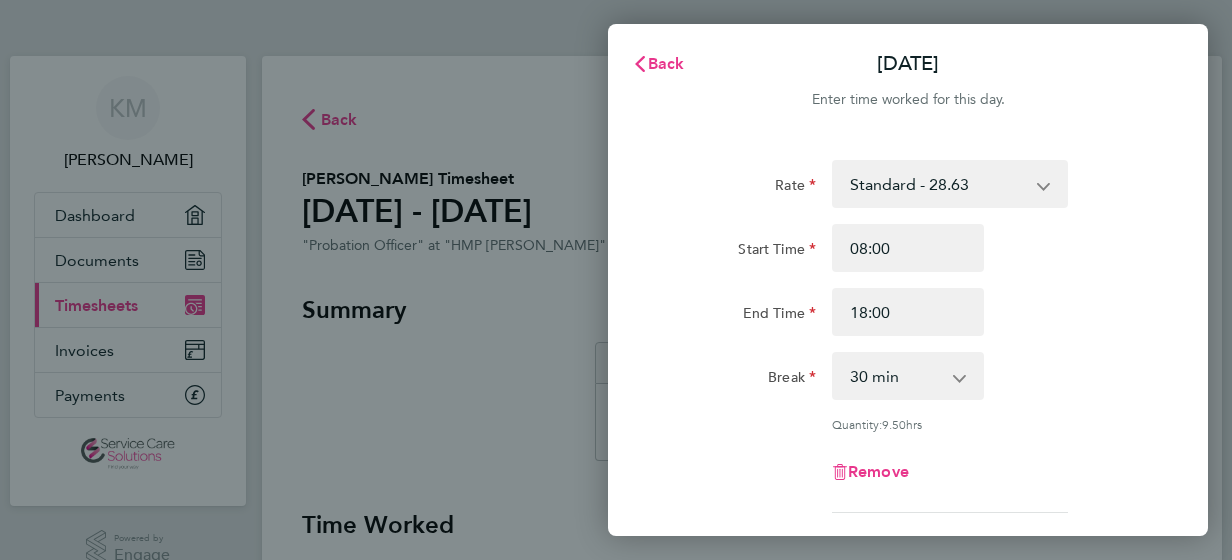 scroll, scrollTop: 0, scrollLeft: 0, axis: both 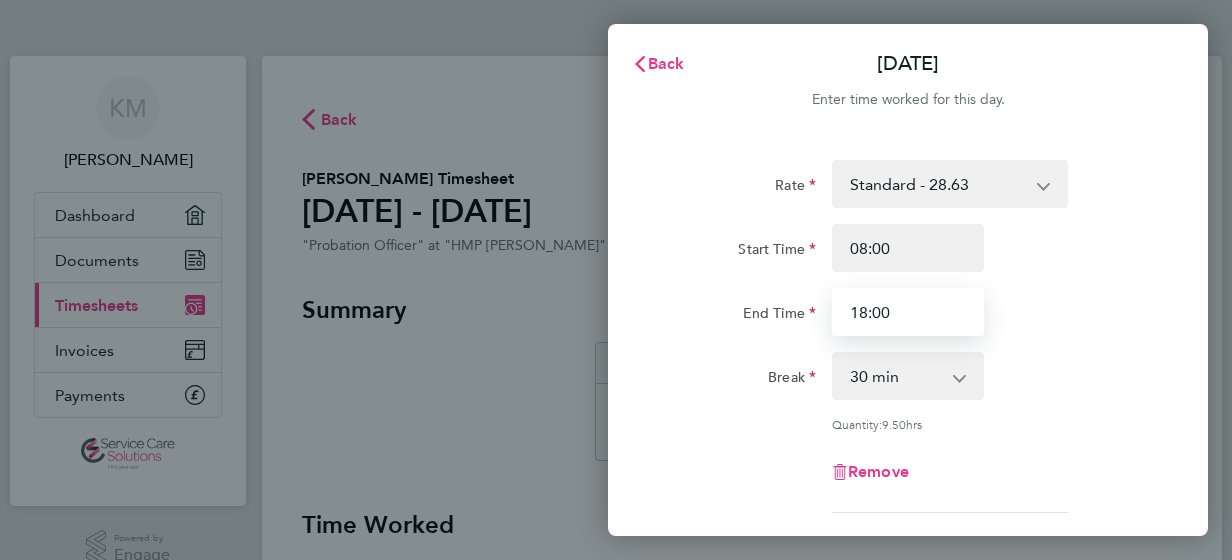 click on "18:00" at bounding box center (908, 312) 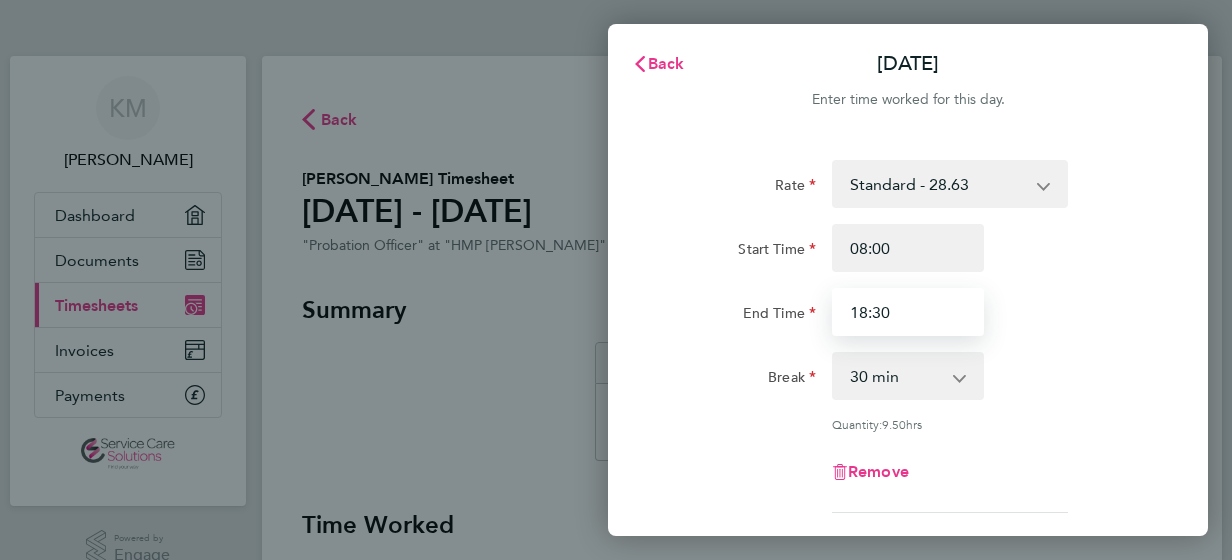 type on "18:30" 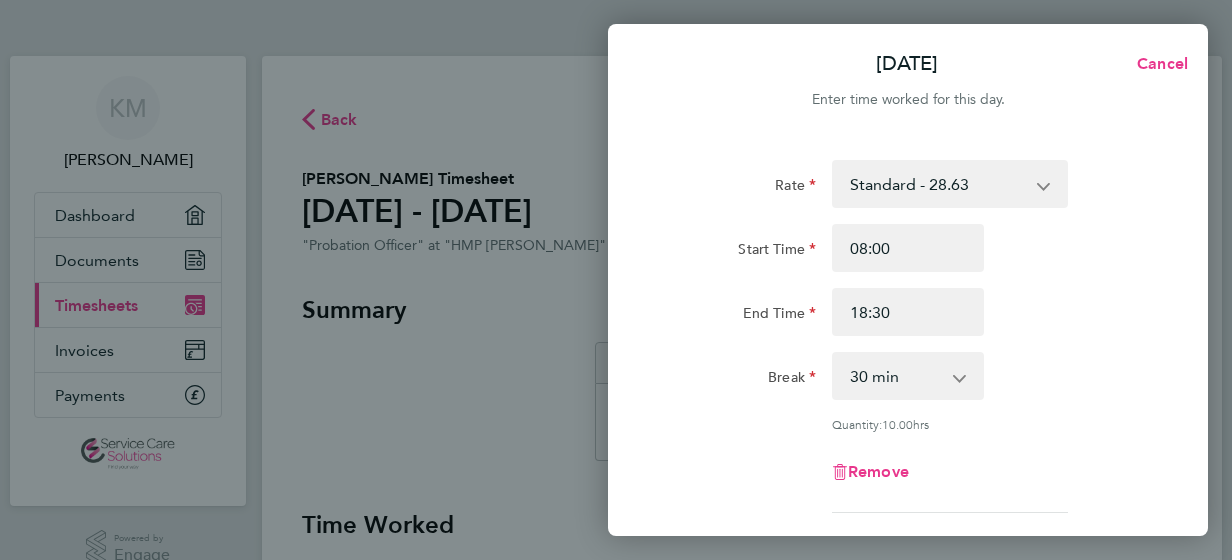 click on "End Time" 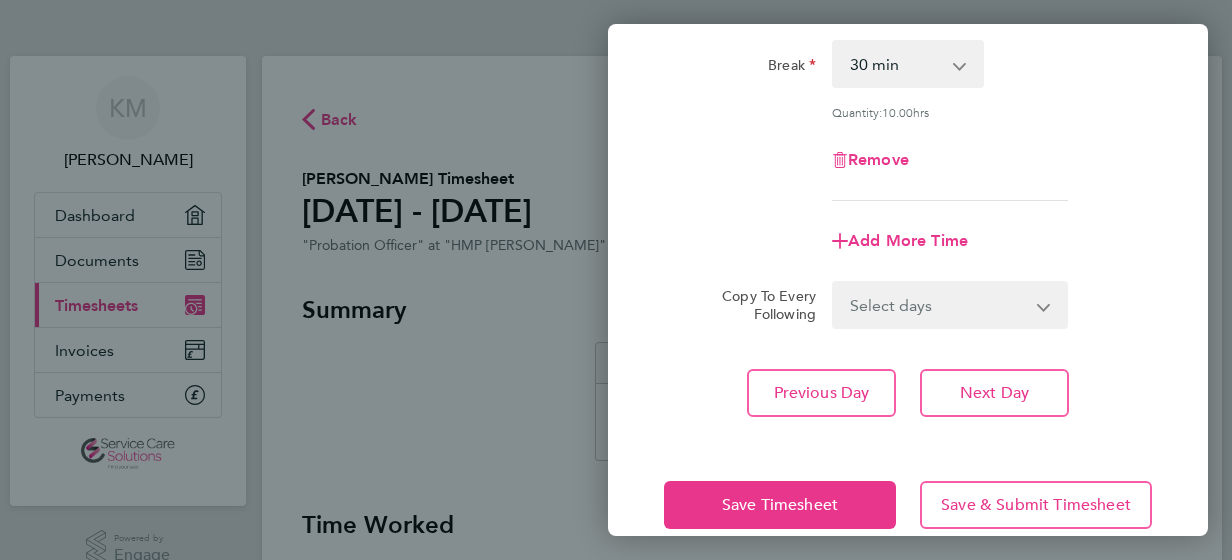 scroll, scrollTop: 320, scrollLeft: 0, axis: vertical 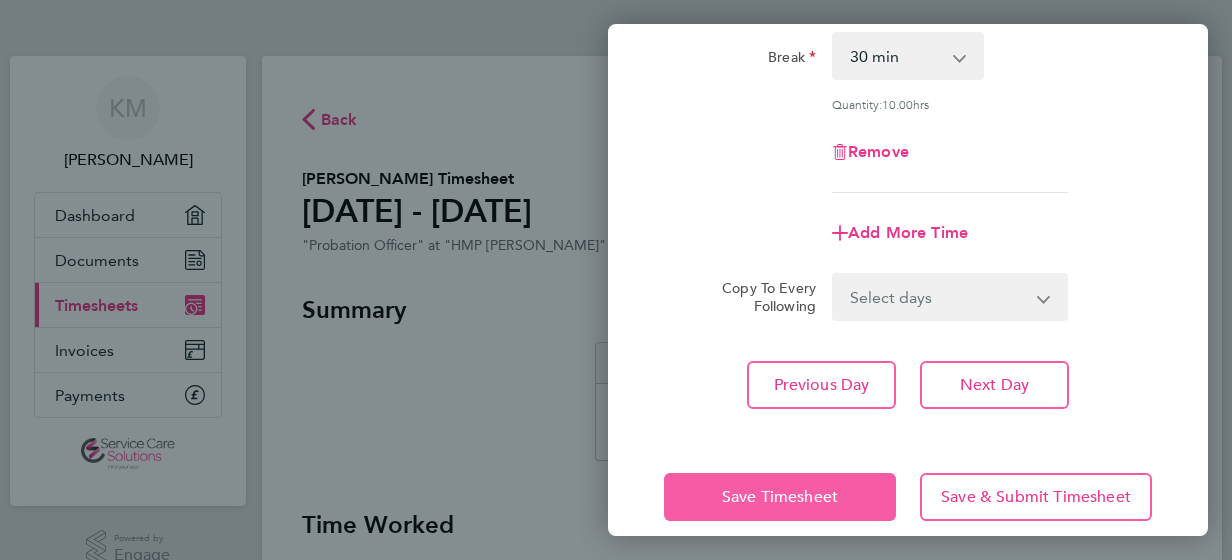 click on "Save Timesheet" 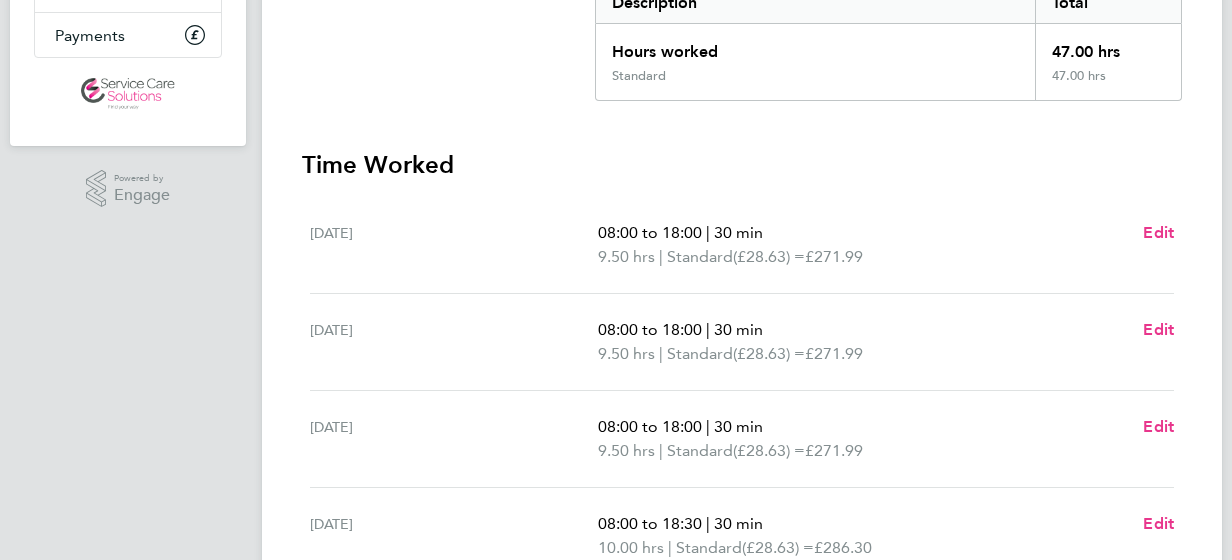 scroll, scrollTop: 400, scrollLeft: 0, axis: vertical 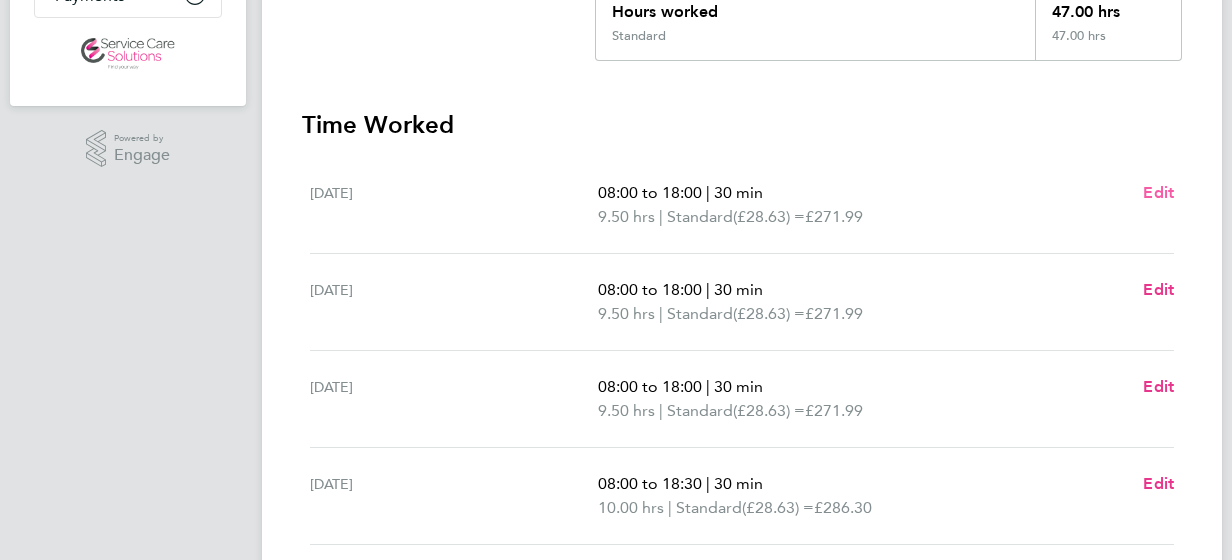 click on "Edit" at bounding box center (1158, 192) 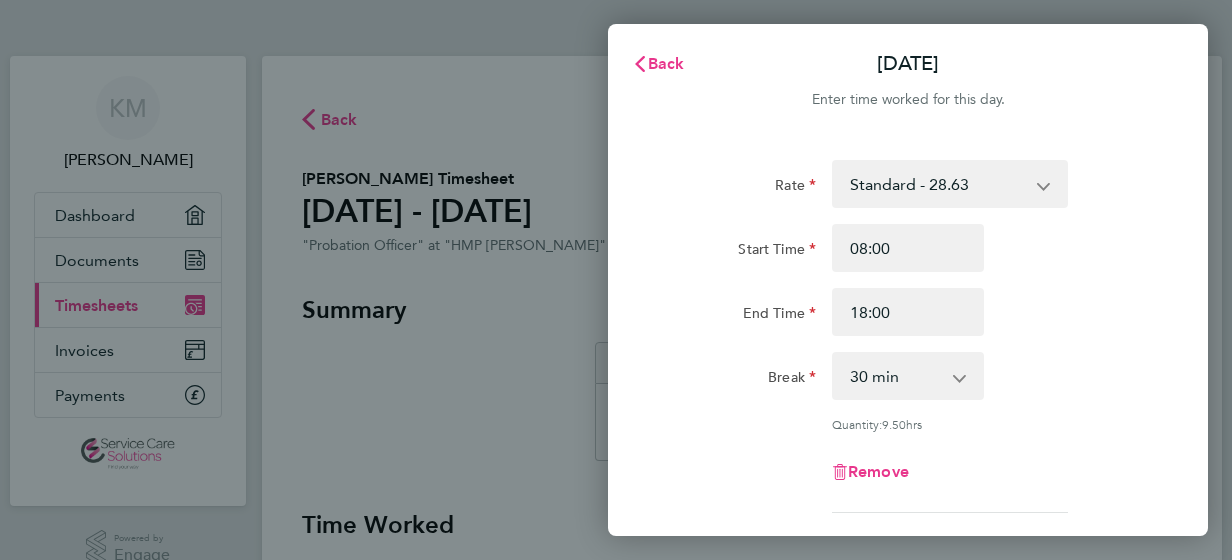 scroll, scrollTop: 0, scrollLeft: 0, axis: both 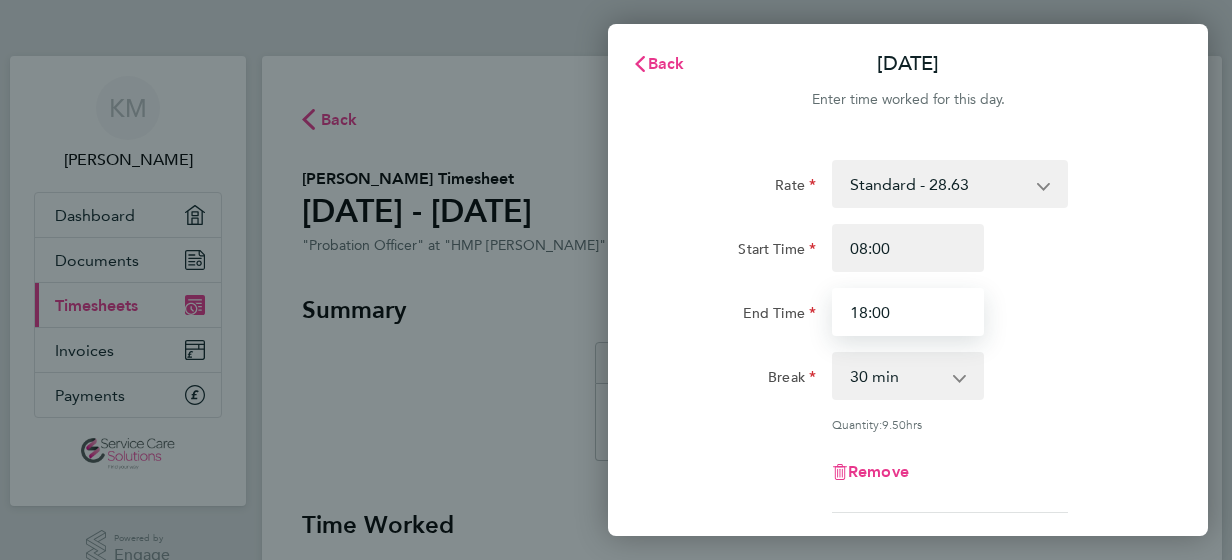 click on "18:00" at bounding box center (908, 312) 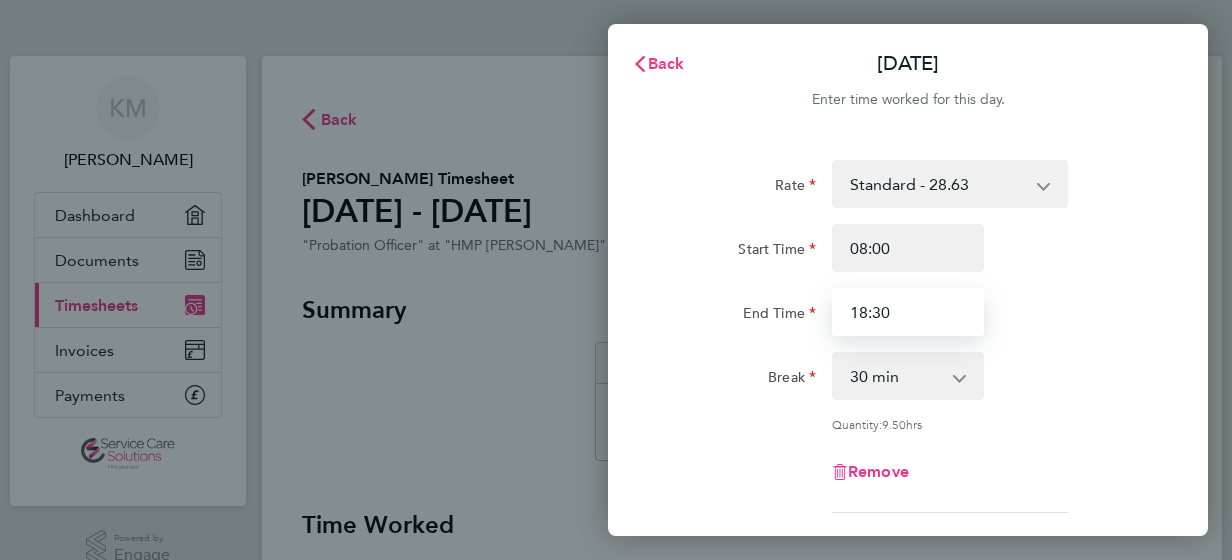 type on "18:30" 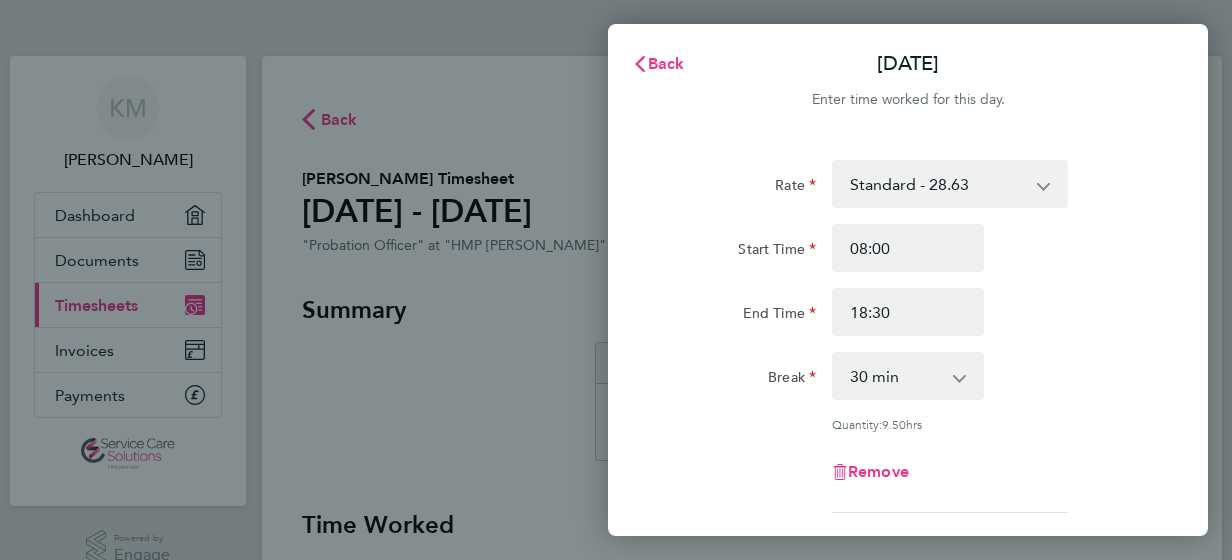 click on "Break" 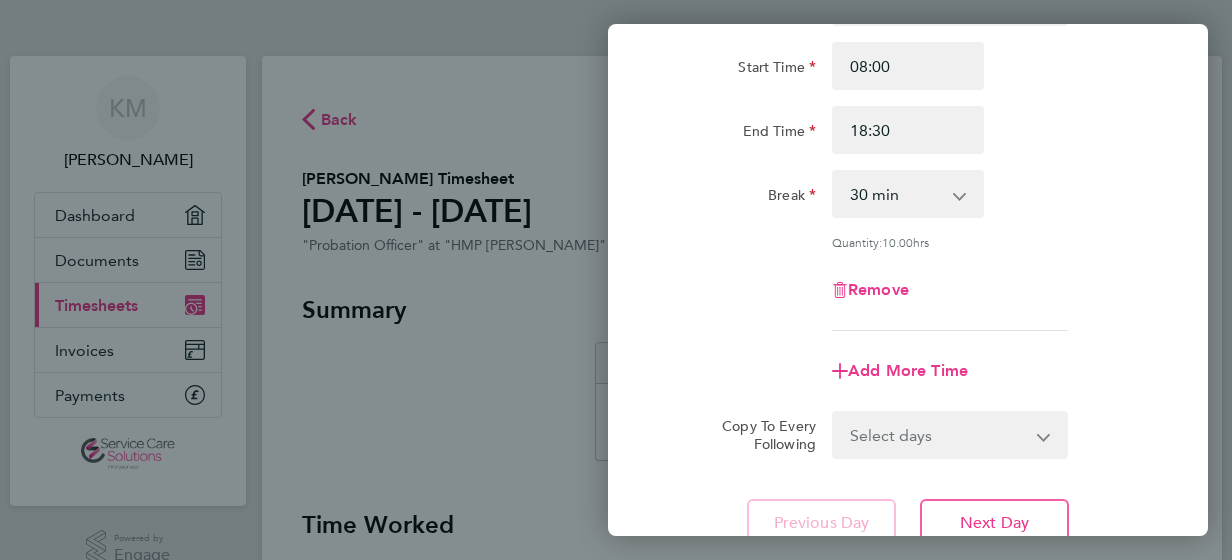 scroll, scrollTop: 343, scrollLeft: 0, axis: vertical 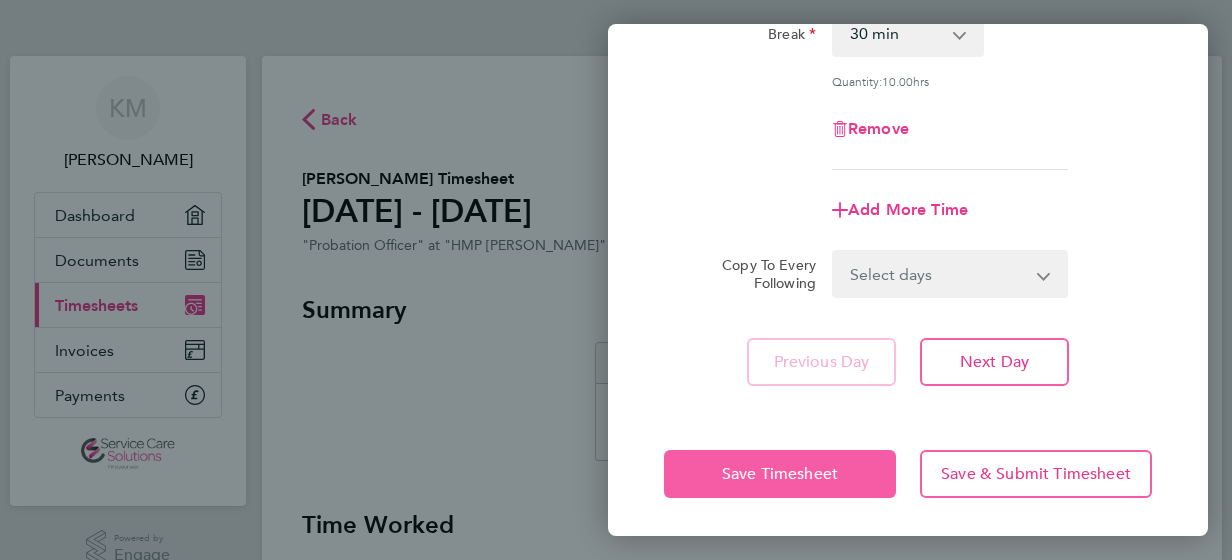 click on "Save Timesheet" 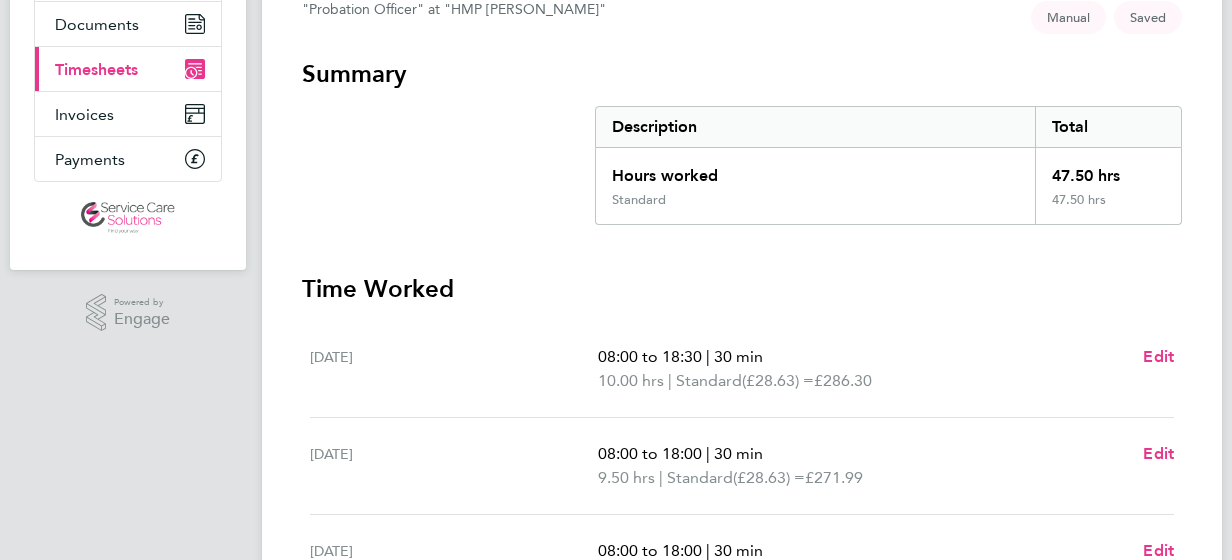 scroll, scrollTop: 440, scrollLeft: 0, axis: vertical 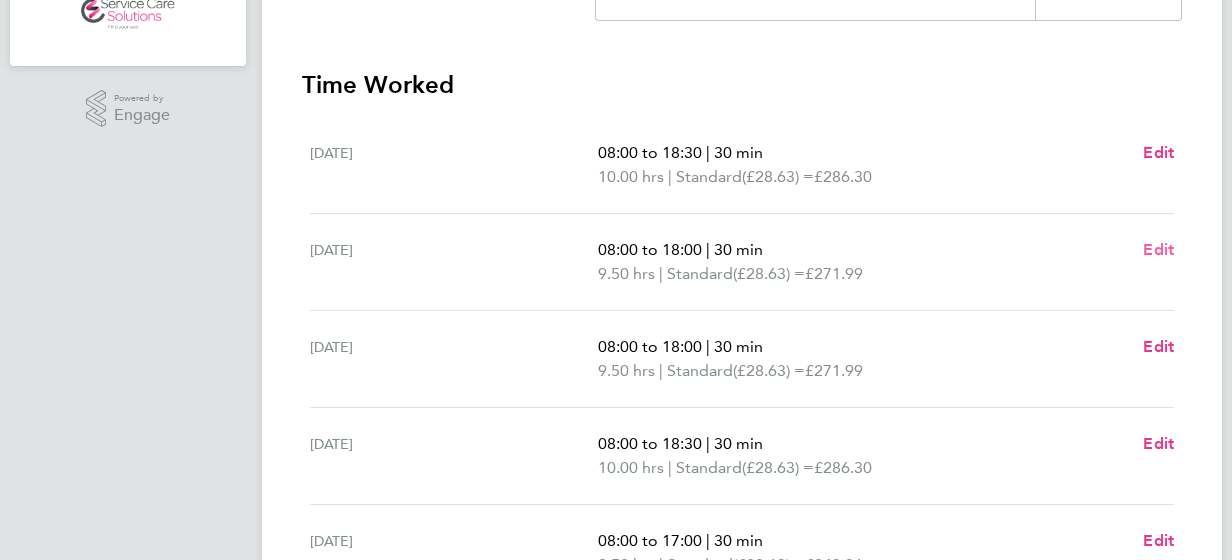 click on "Edit" at bounding box center [1158, 249] 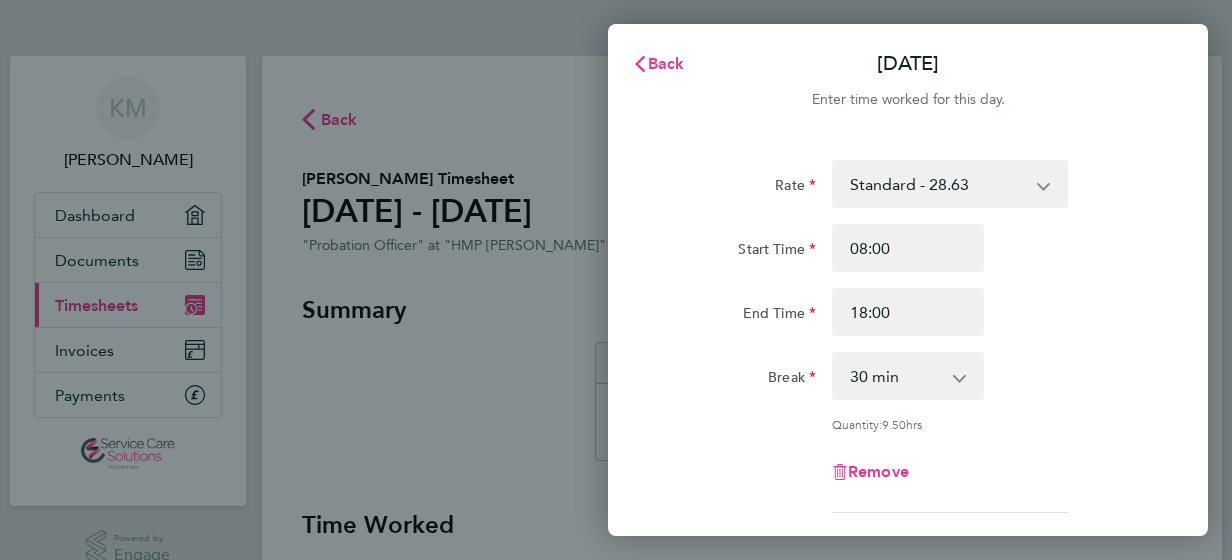 scroll, scrollTop: 0, scrollLeft: 0, axis: both 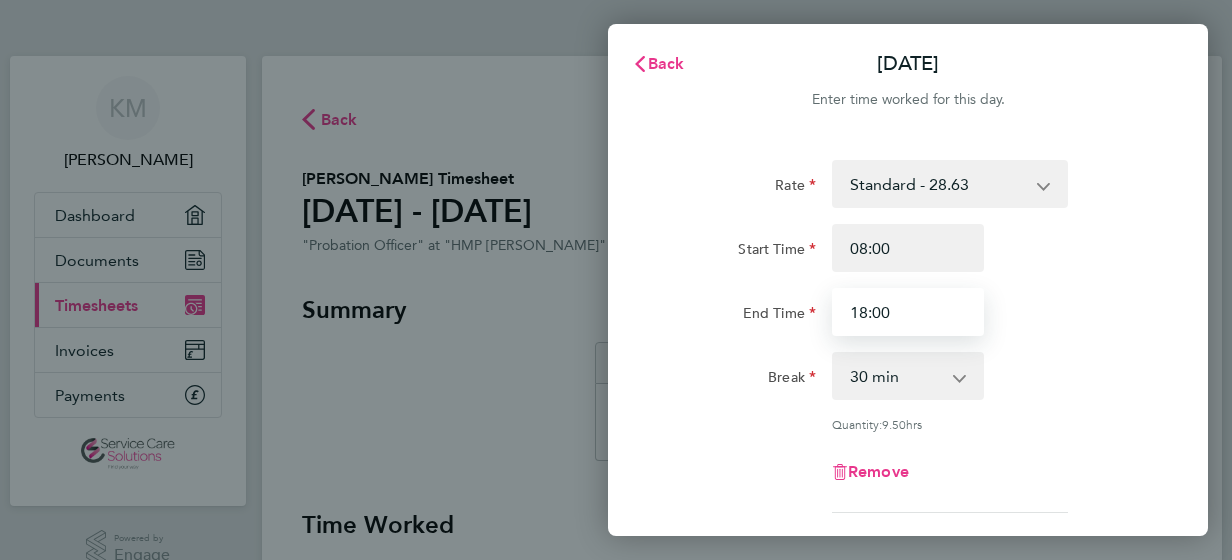 click on "18:00" at bounding box center [908, 312] 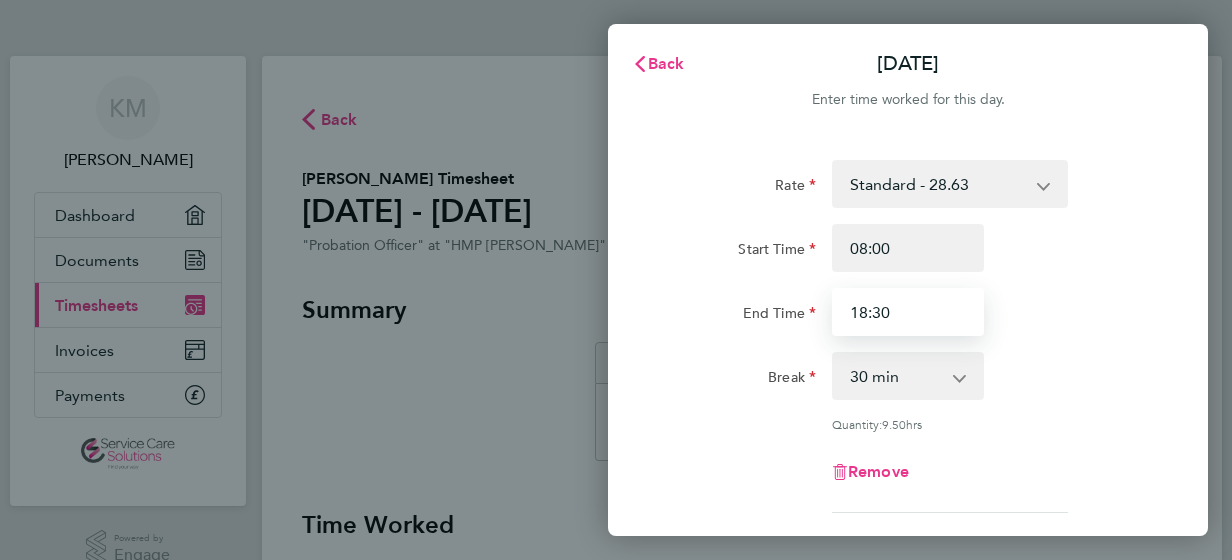 type on "18:30" 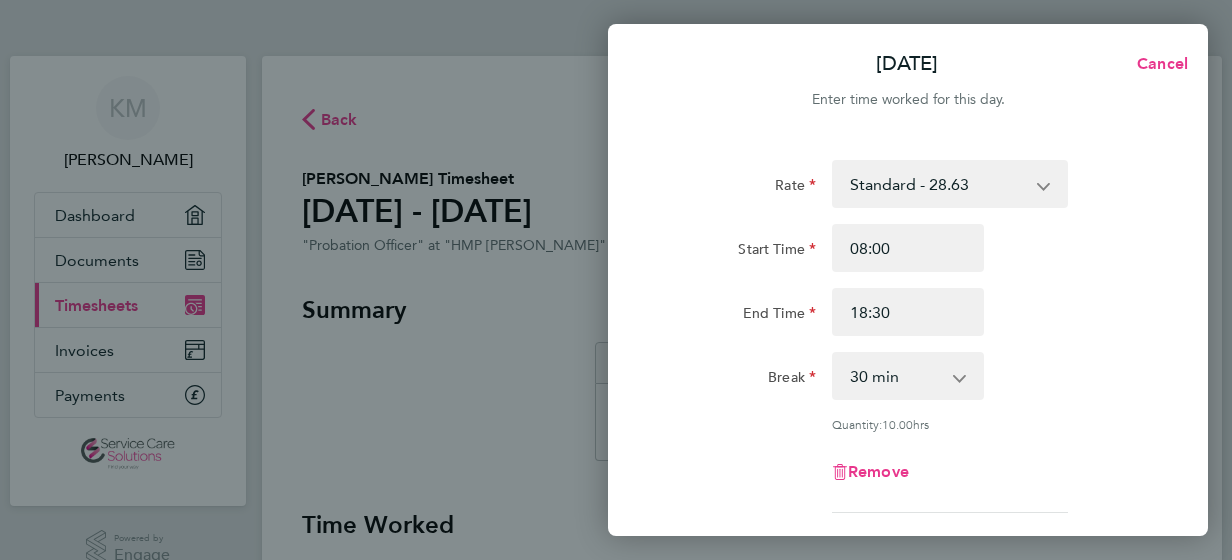 click on "Break" 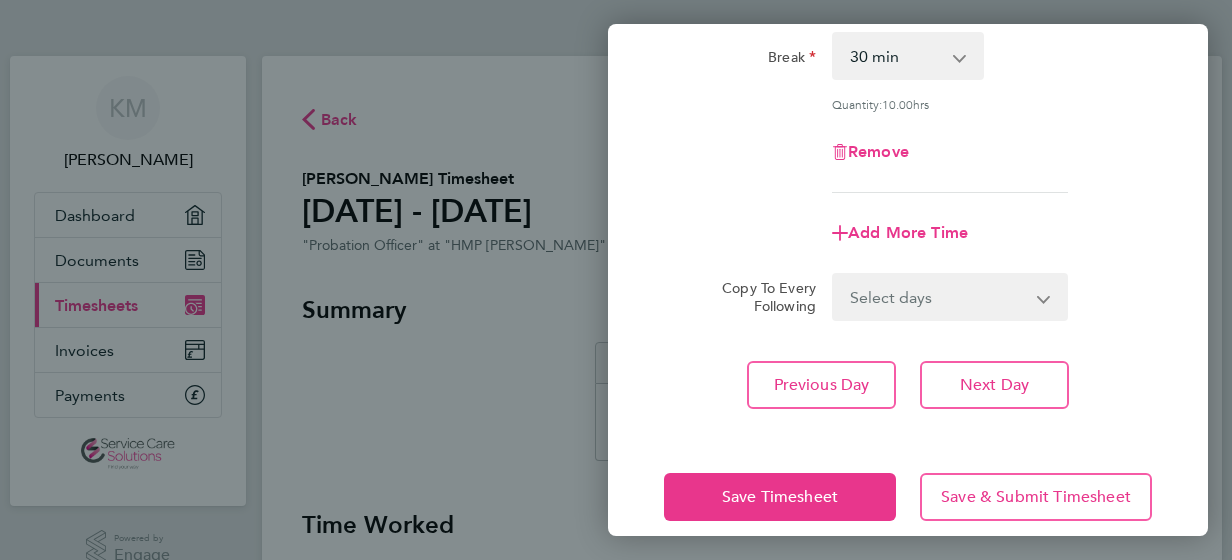 scroll, scrollTop: 343, scrollLeft: 0, axis: vertical 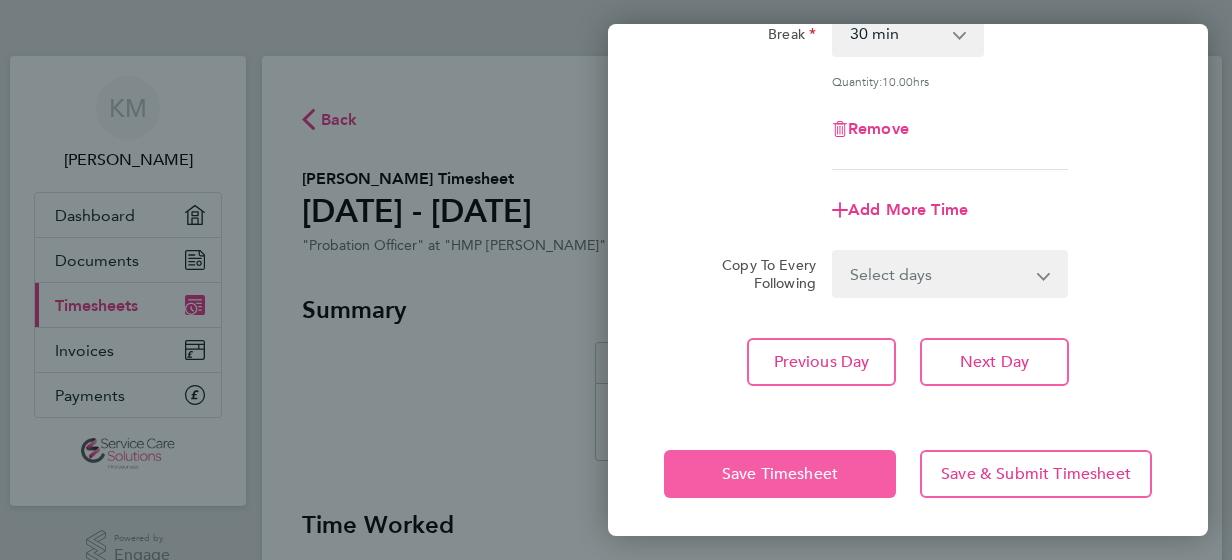 click on "Save Timesheet" 